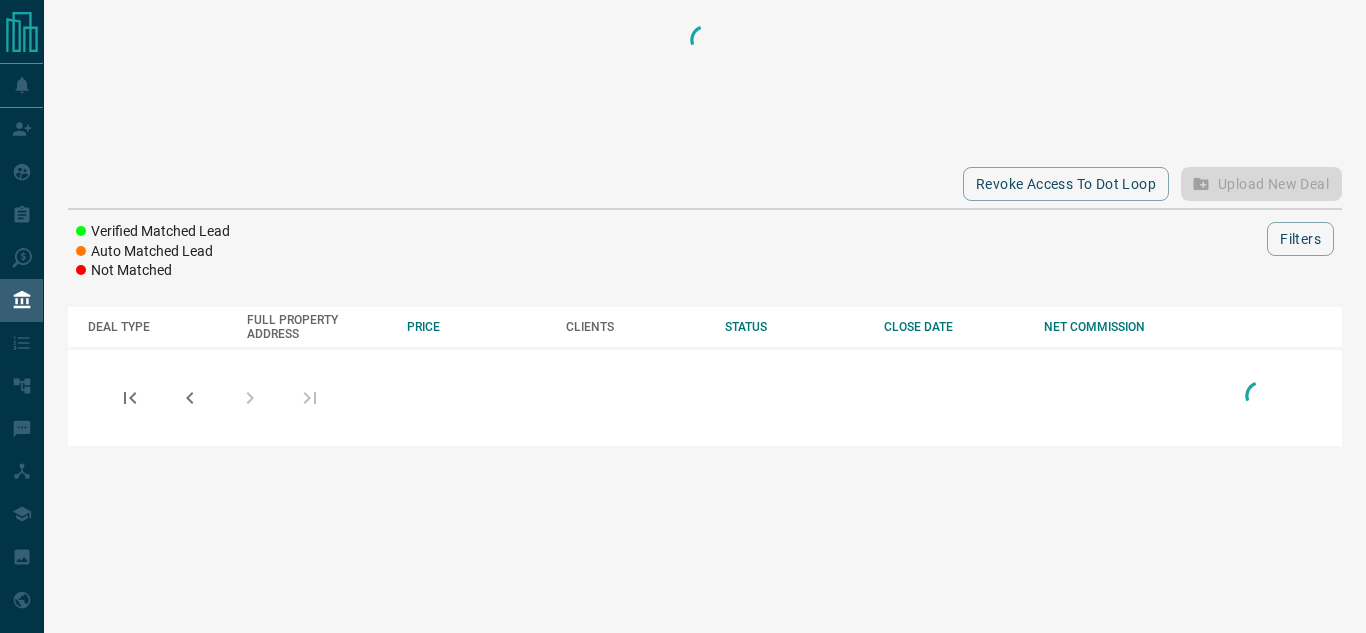 scroll, scrollTop: 0, scrollLeft: 0, axis: both 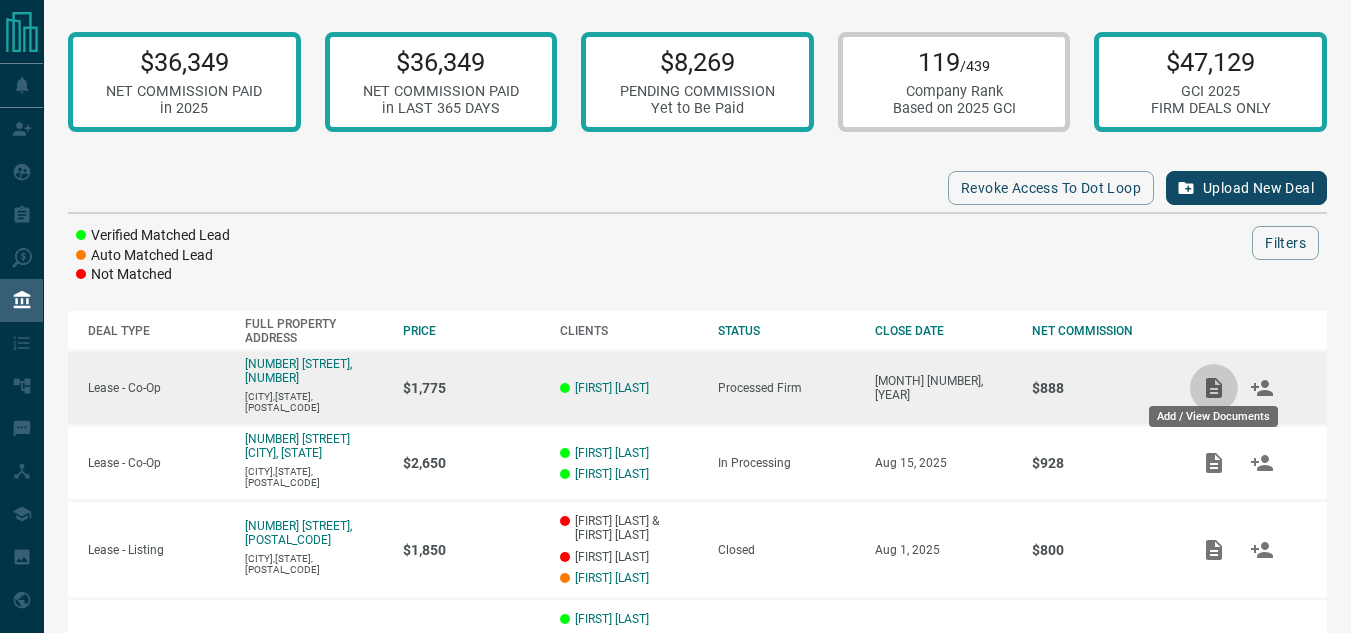 click 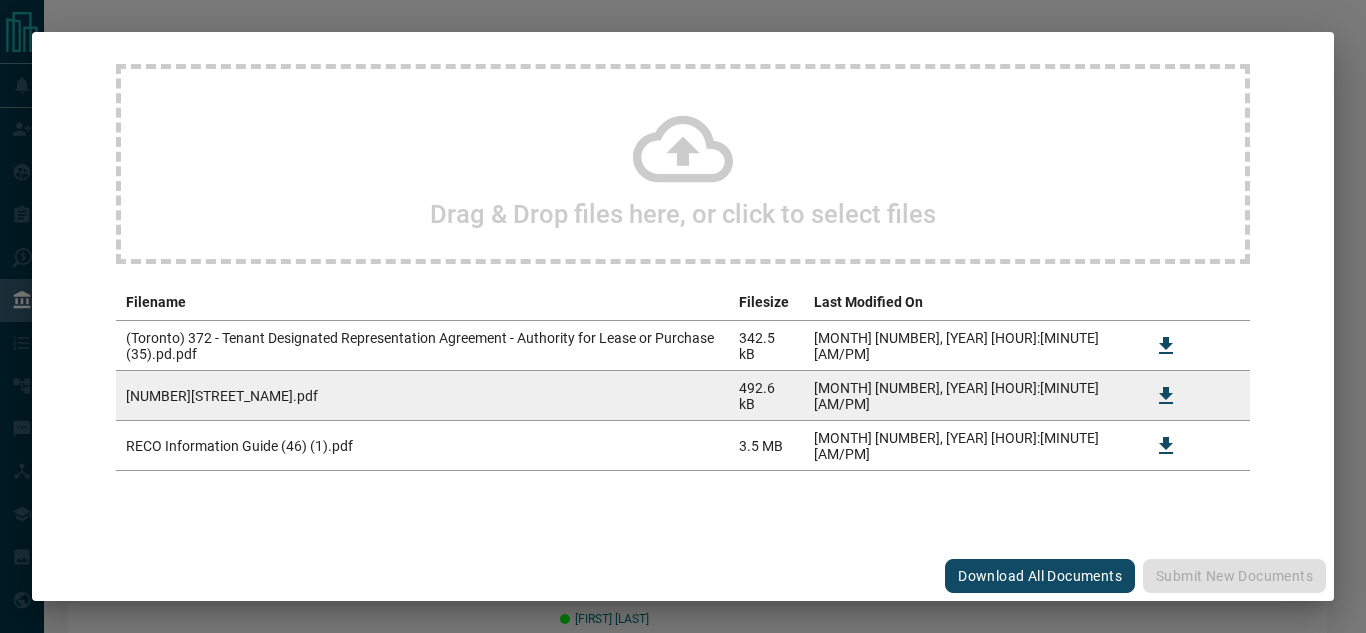 scroll, scrollTop: 0, scrollLeft: 0, axis: both 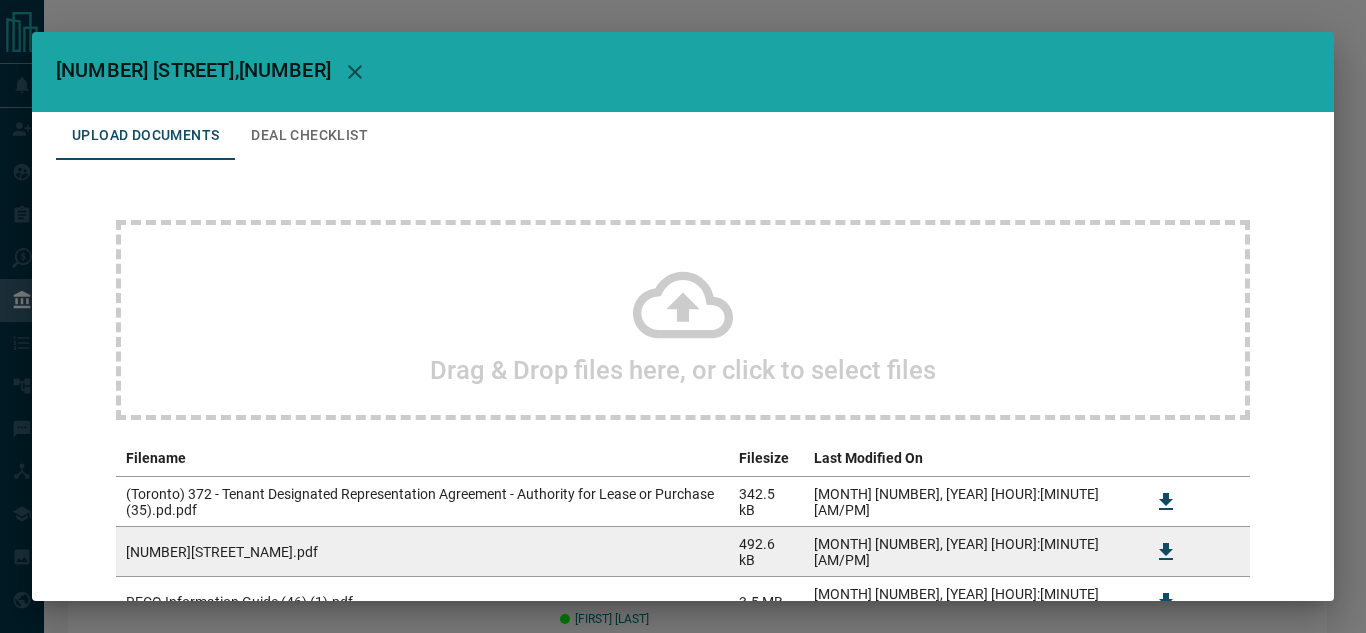 click on "Deal Checklist" at bounding box center [309, 136] 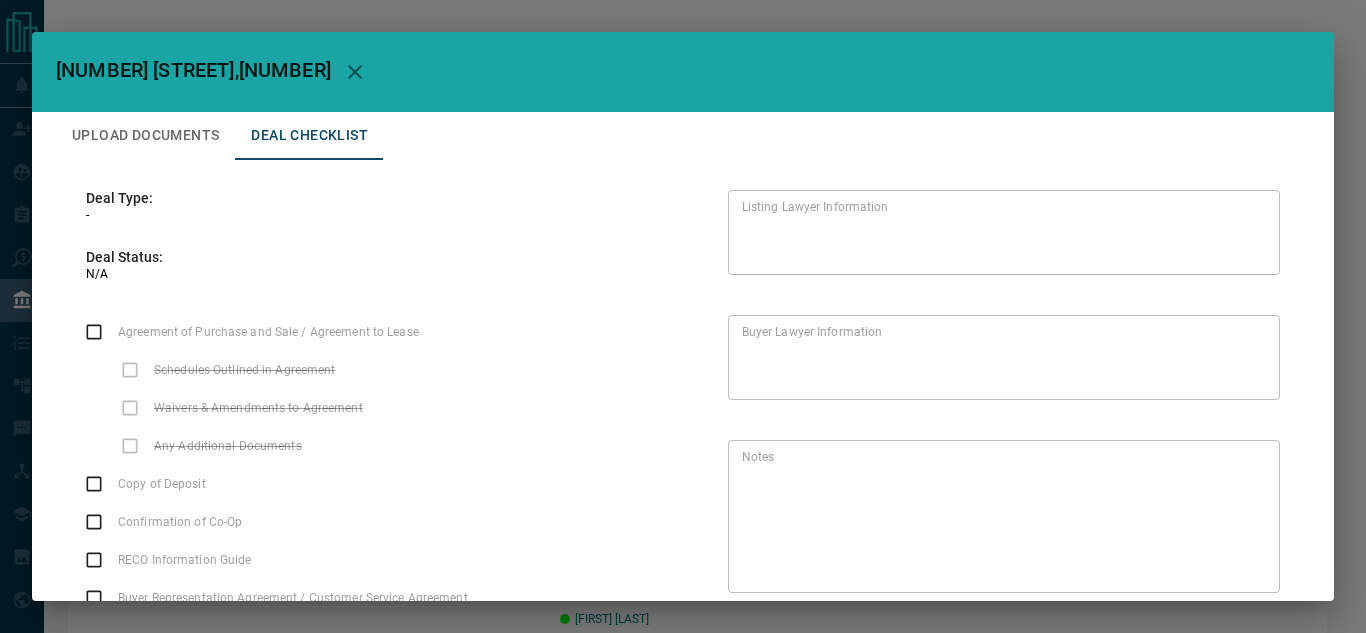 scroll, scrollTop: 274, scrollLeft: 0, axis: vertical 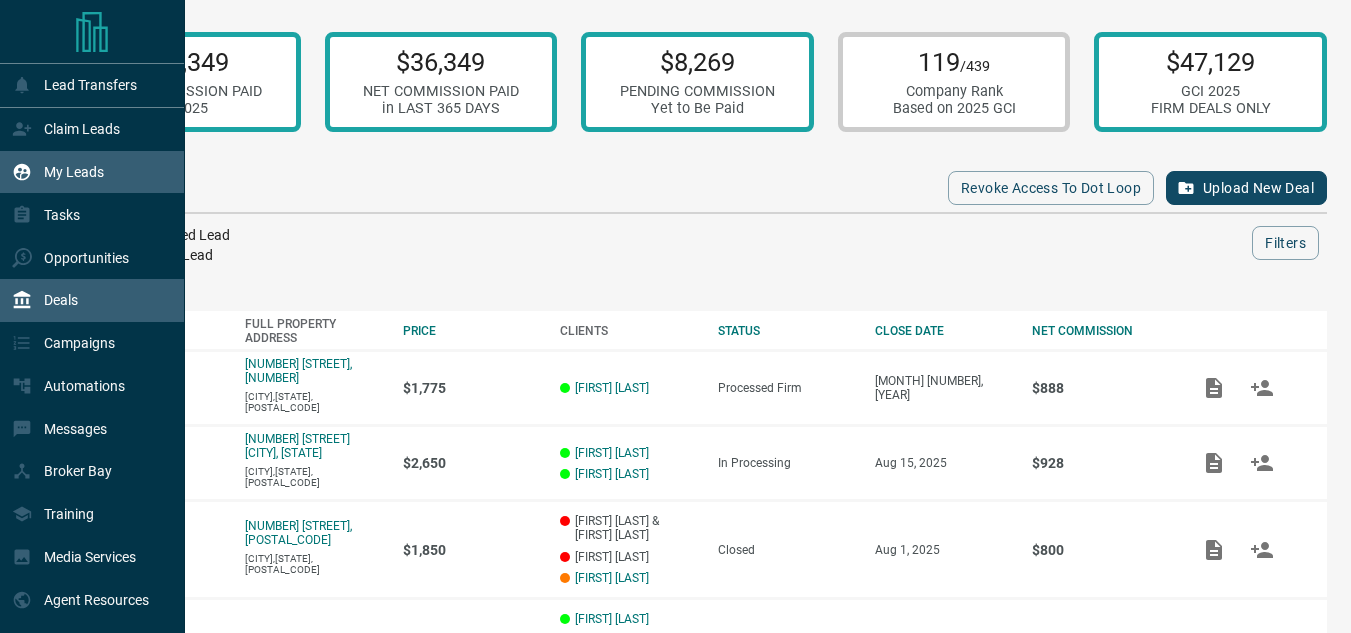 click 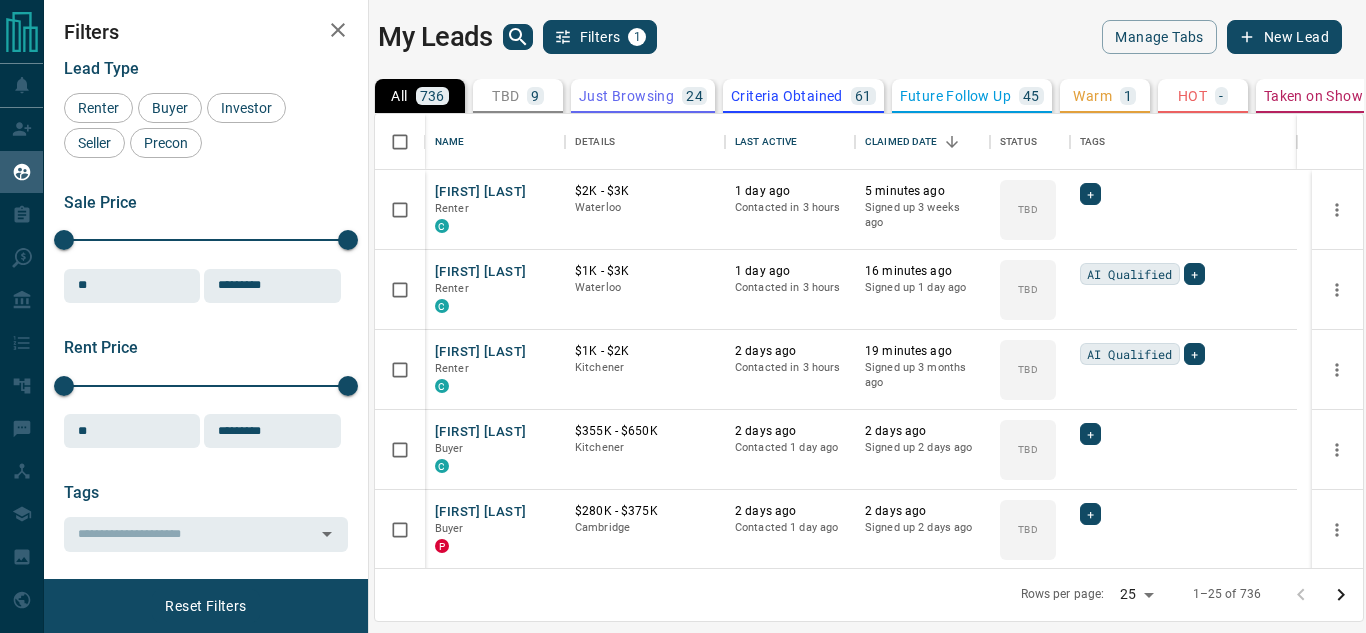 scroll, scrollTop: 16, scrollLeft: 16, axis: both 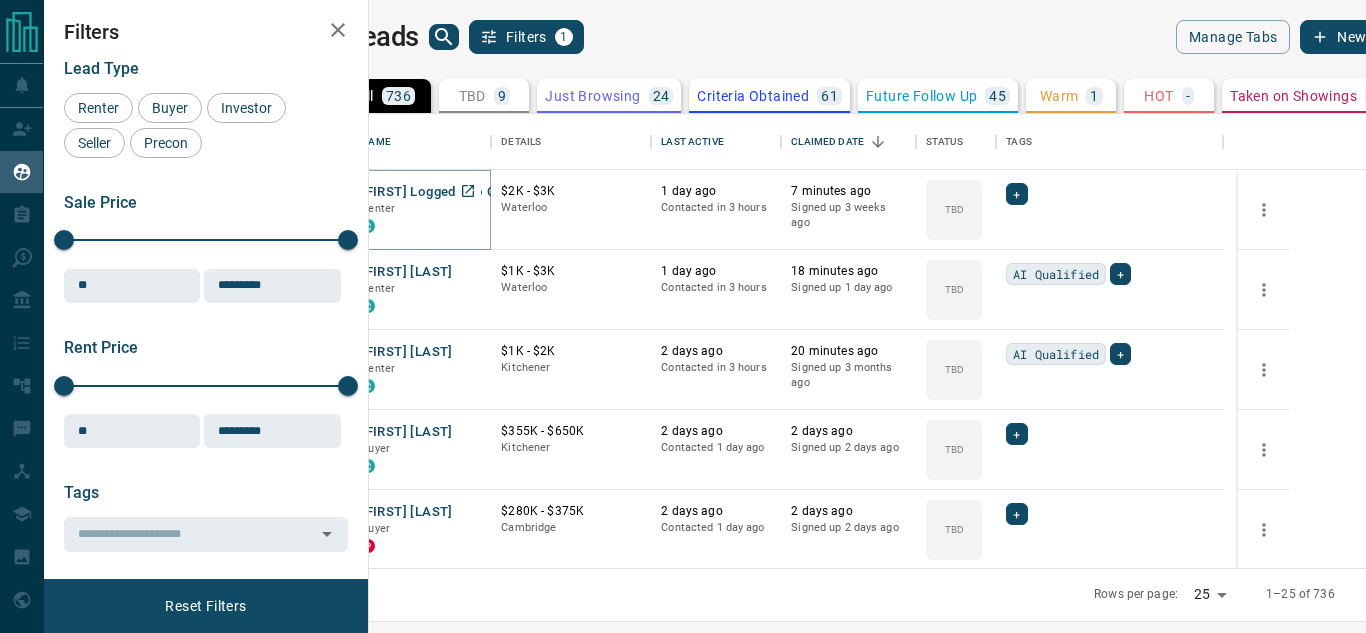 click on "[FIRST] logged into condos.ca" at bounding box center [458, 192] 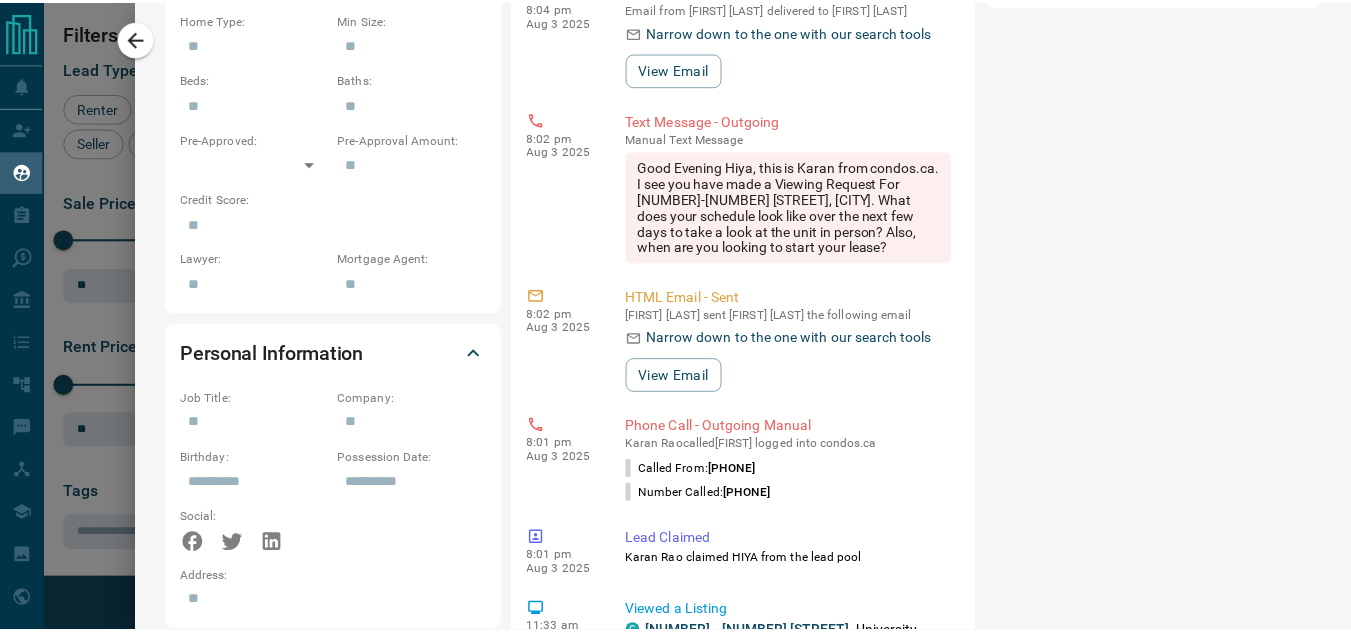 scroll, scrollTop: 0, scrollLeft: 0, axis: both 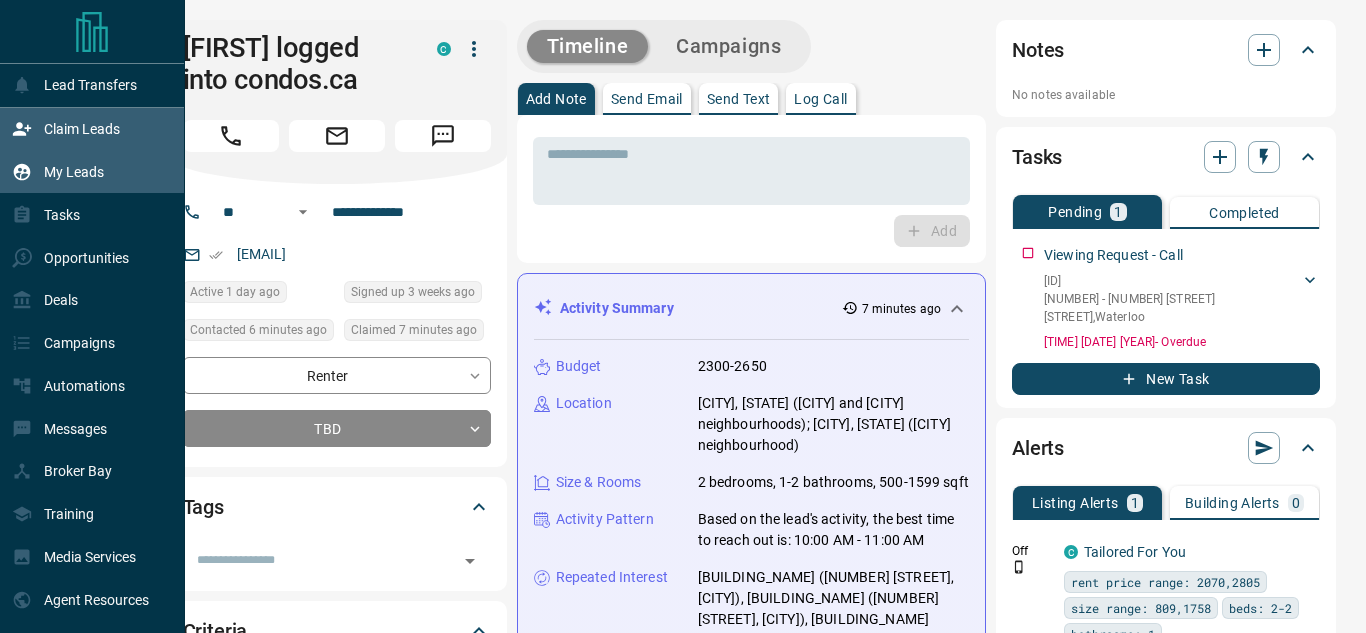 click 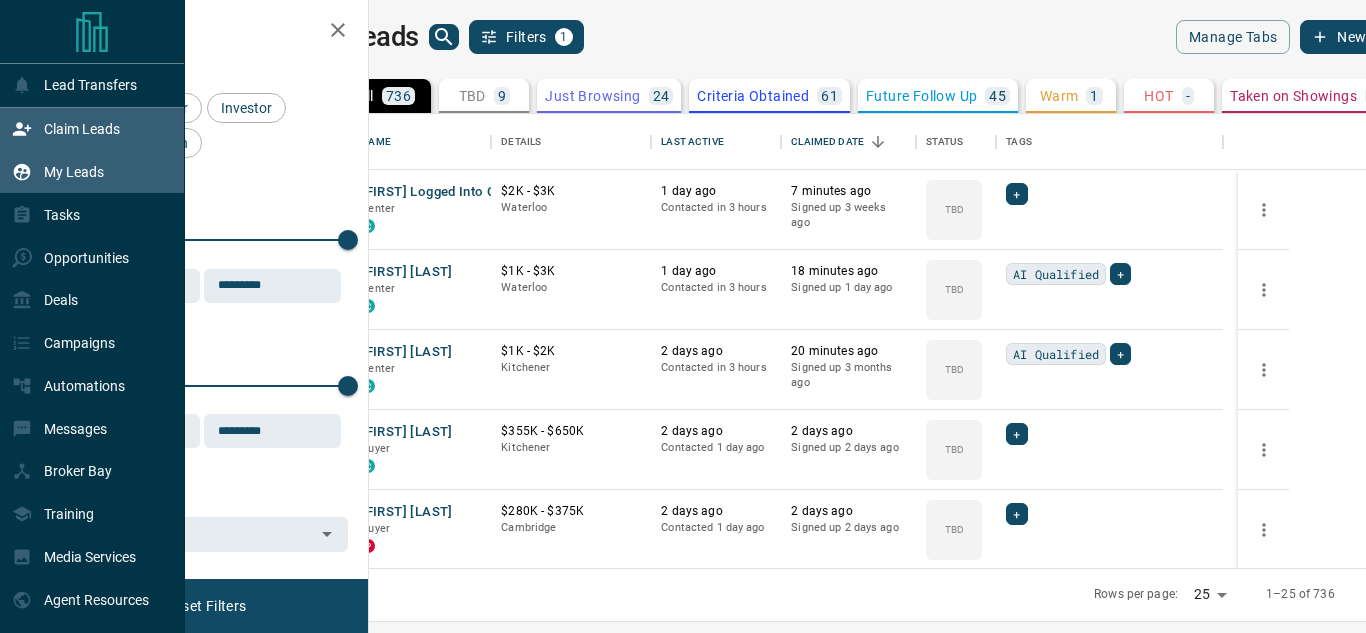 click 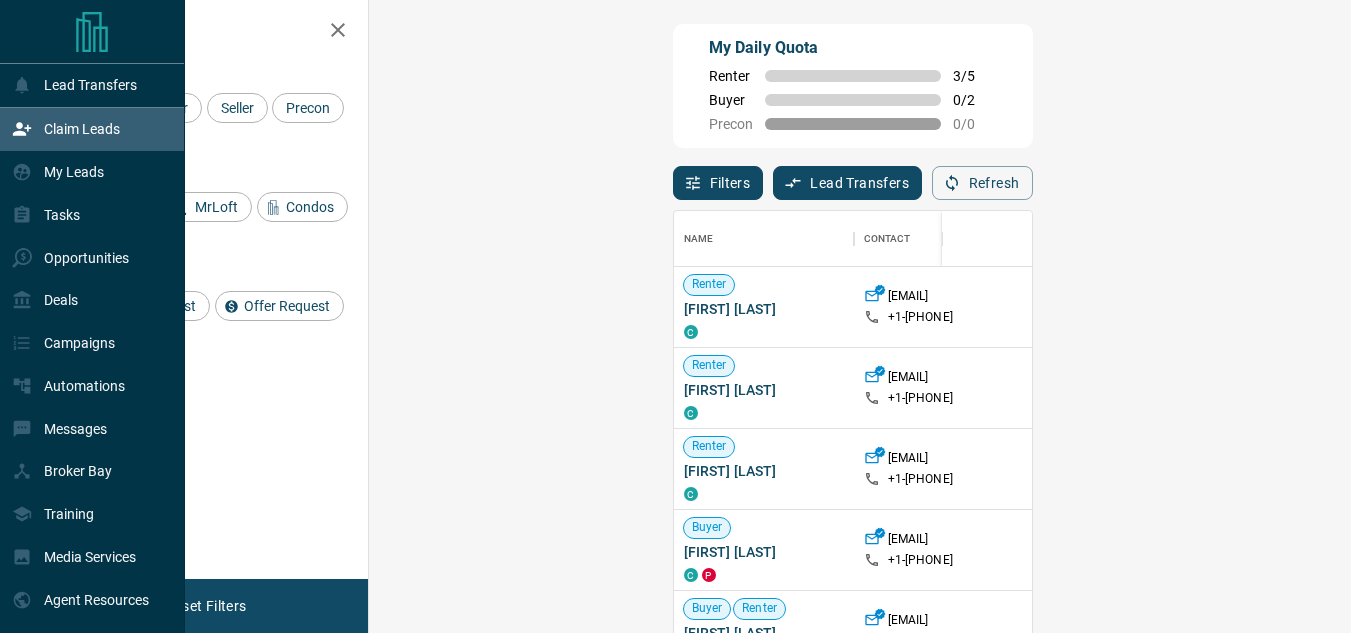 scroll, scrollTop: 16, scrollLeft: 16, axis: both 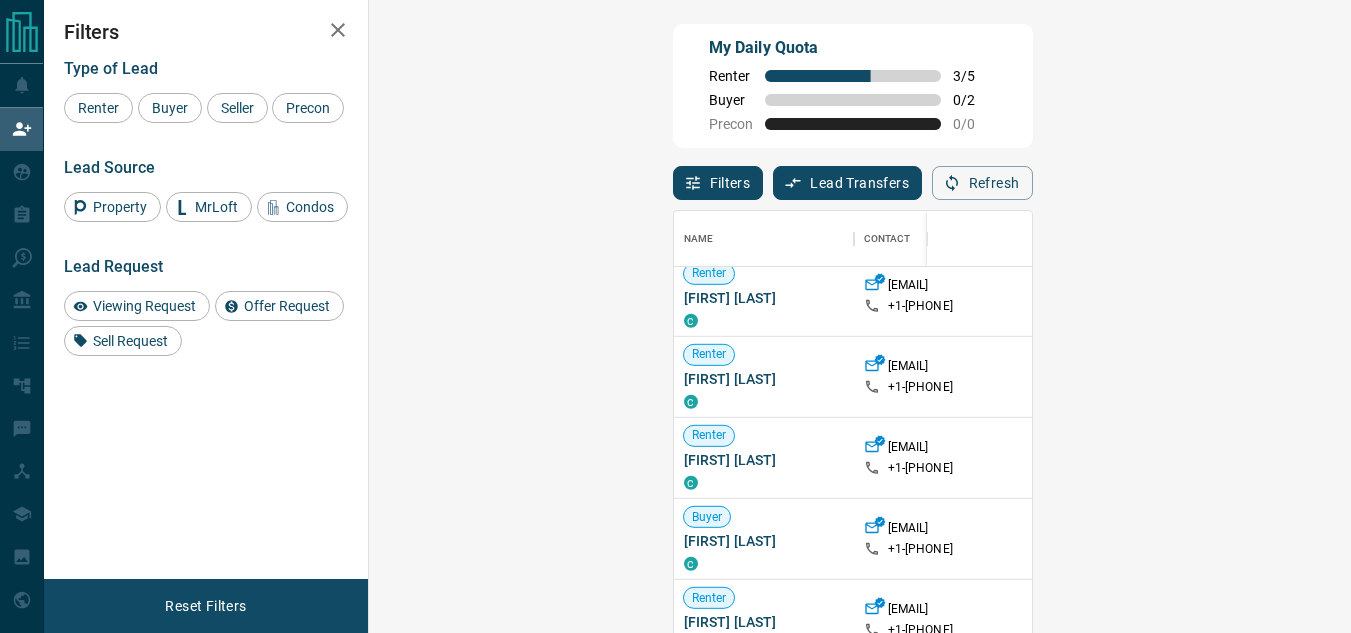 click at bounding box center (1504, 539) 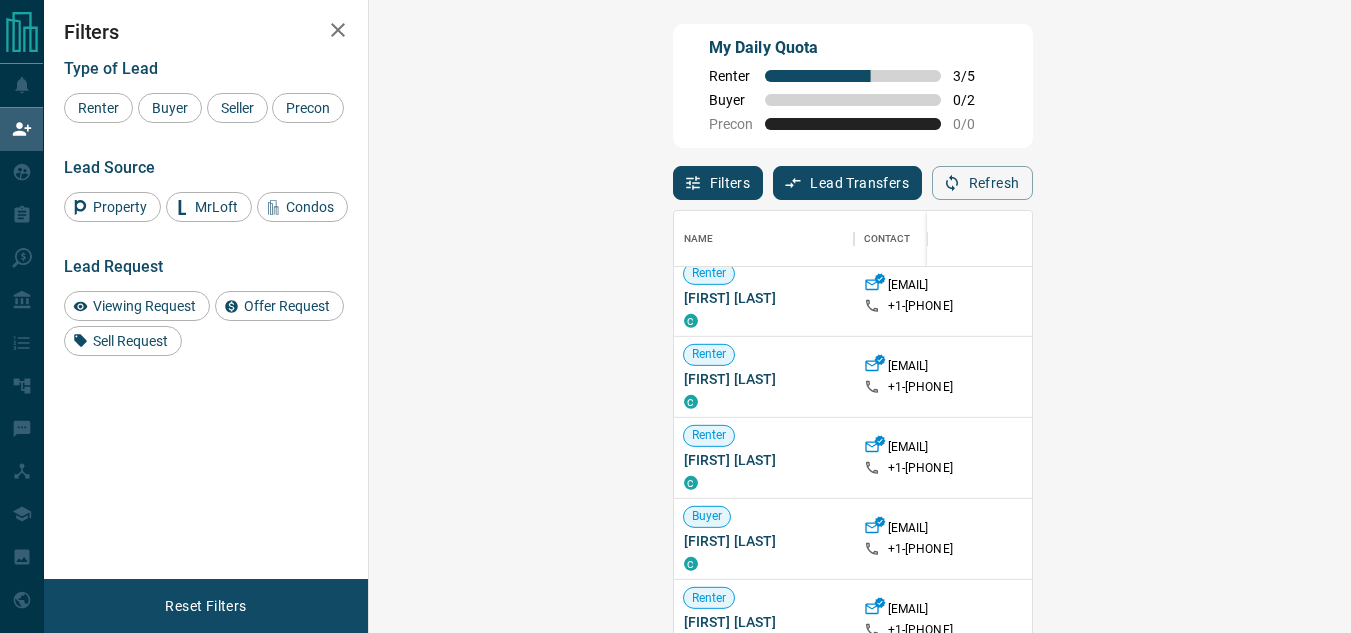 click on "Offer Request   ( 5 )" at bounding box center [1492, 458] 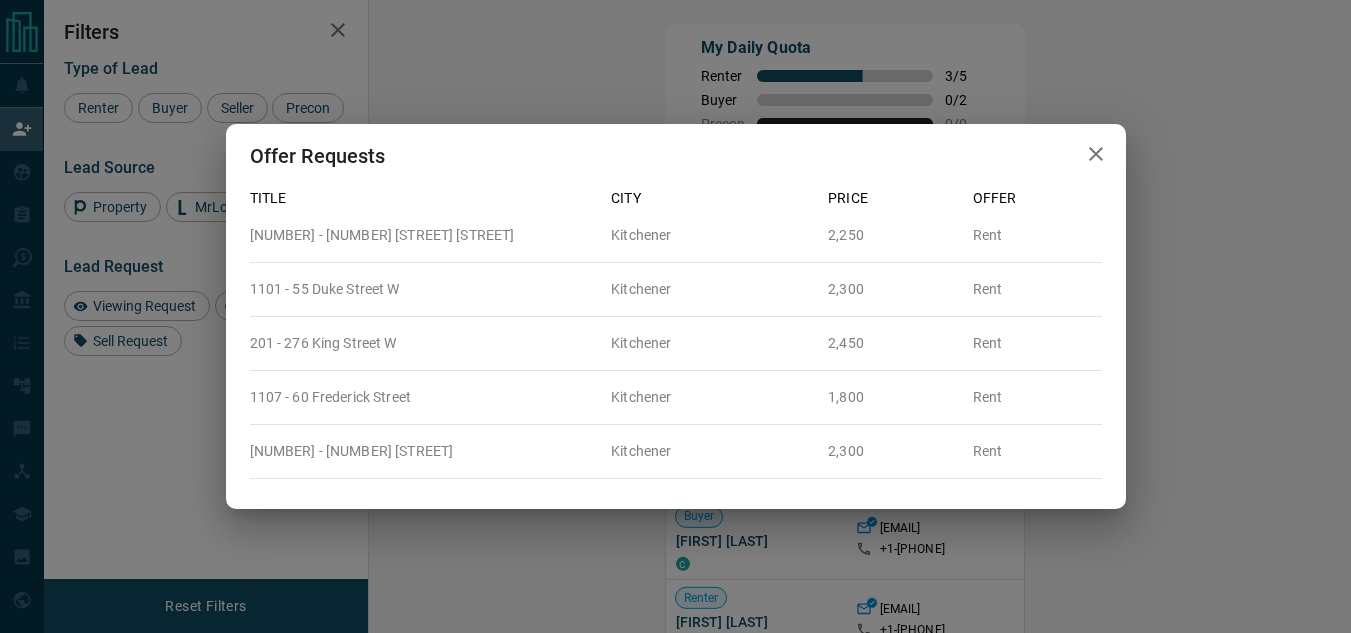 scroll, scrollTop: 4854, scrollLeft: 0, axis: vertical 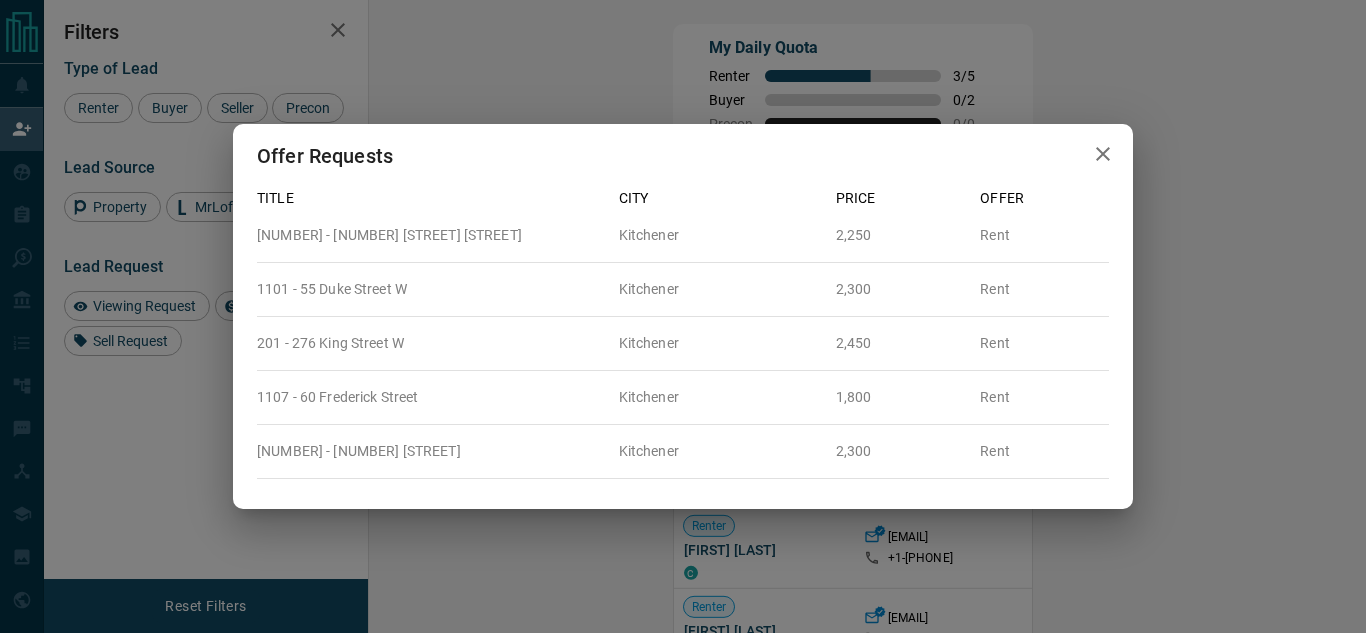 click 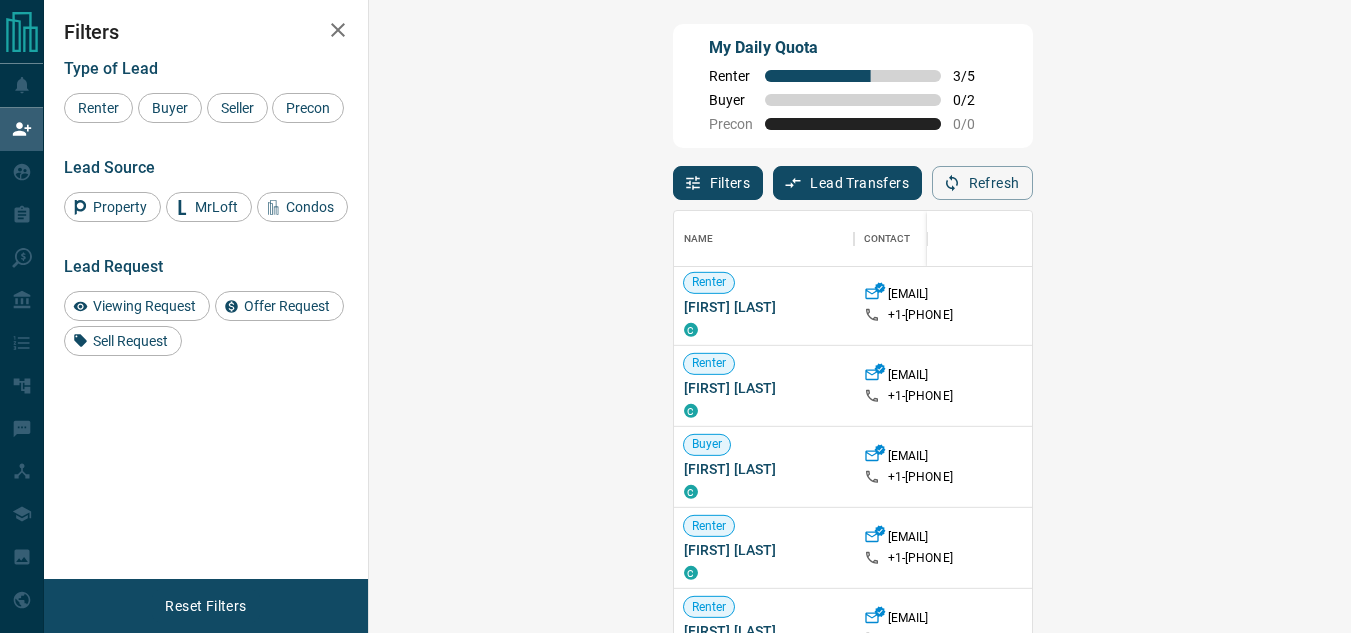 scroll, scrollTop: 16, scrollLeft: 16, axis: both 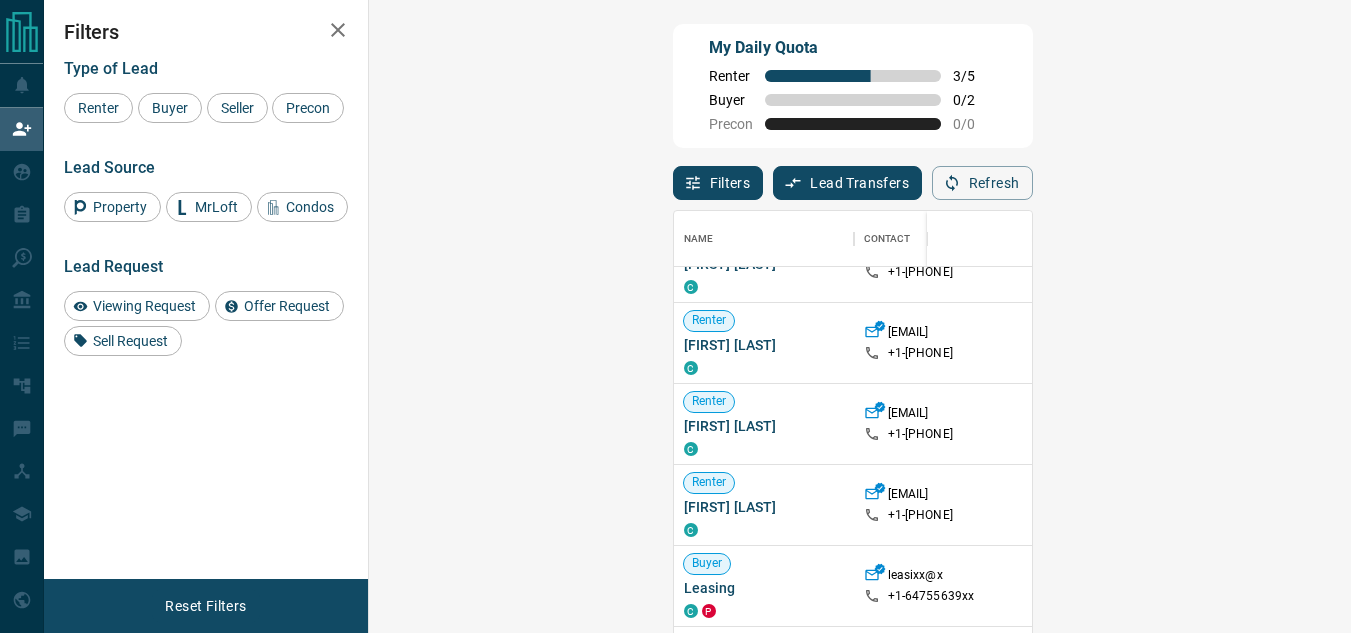click on "Viewing Request   ( 1 )" at bounding box center (1501, 343) 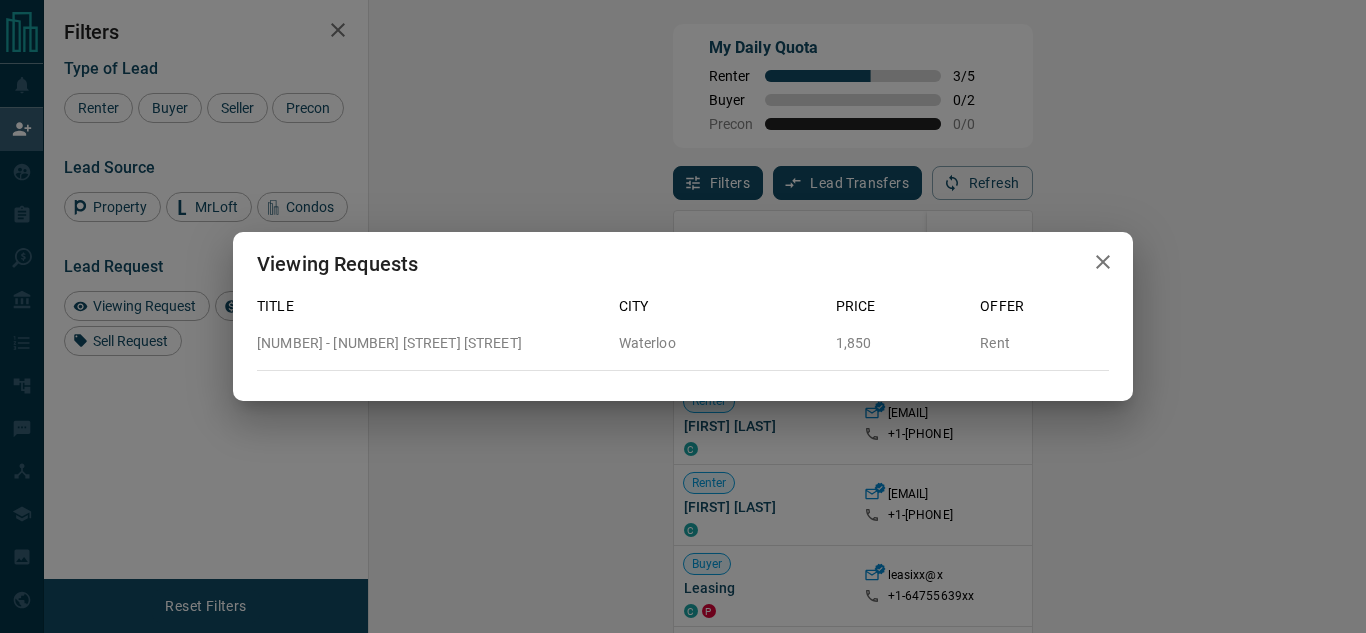 click 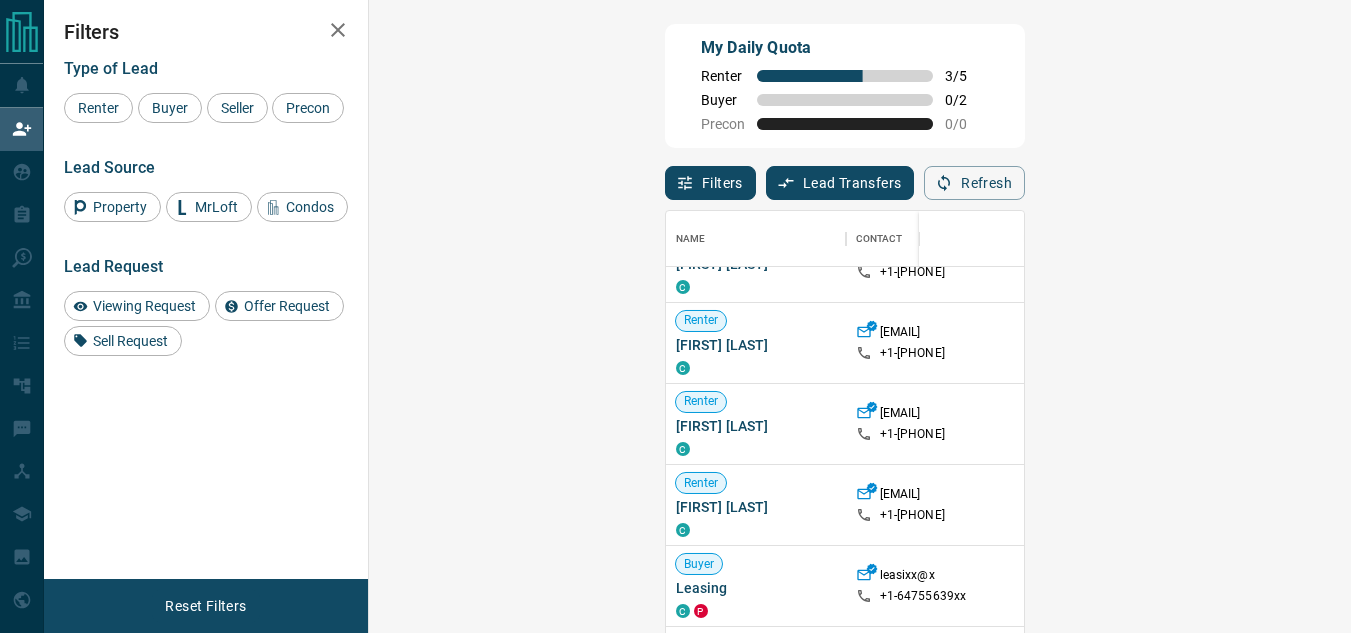 scroll, scrollTop: 16, scrollLeft: 16, axis: both 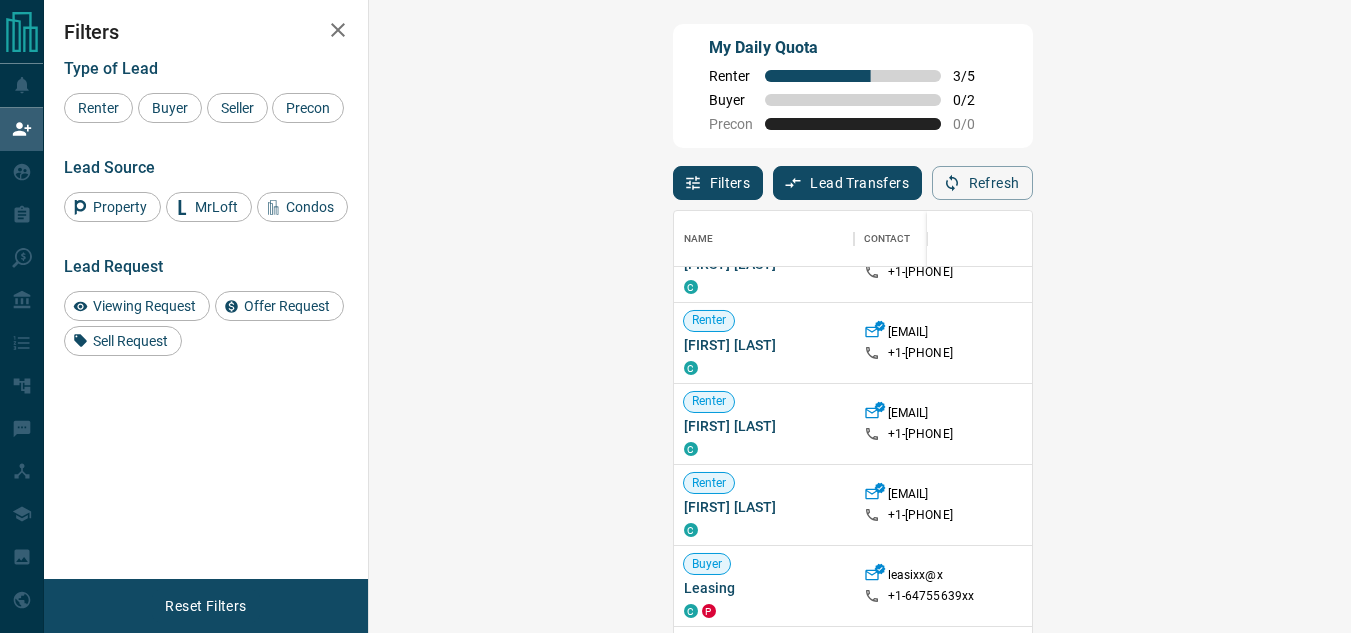 click 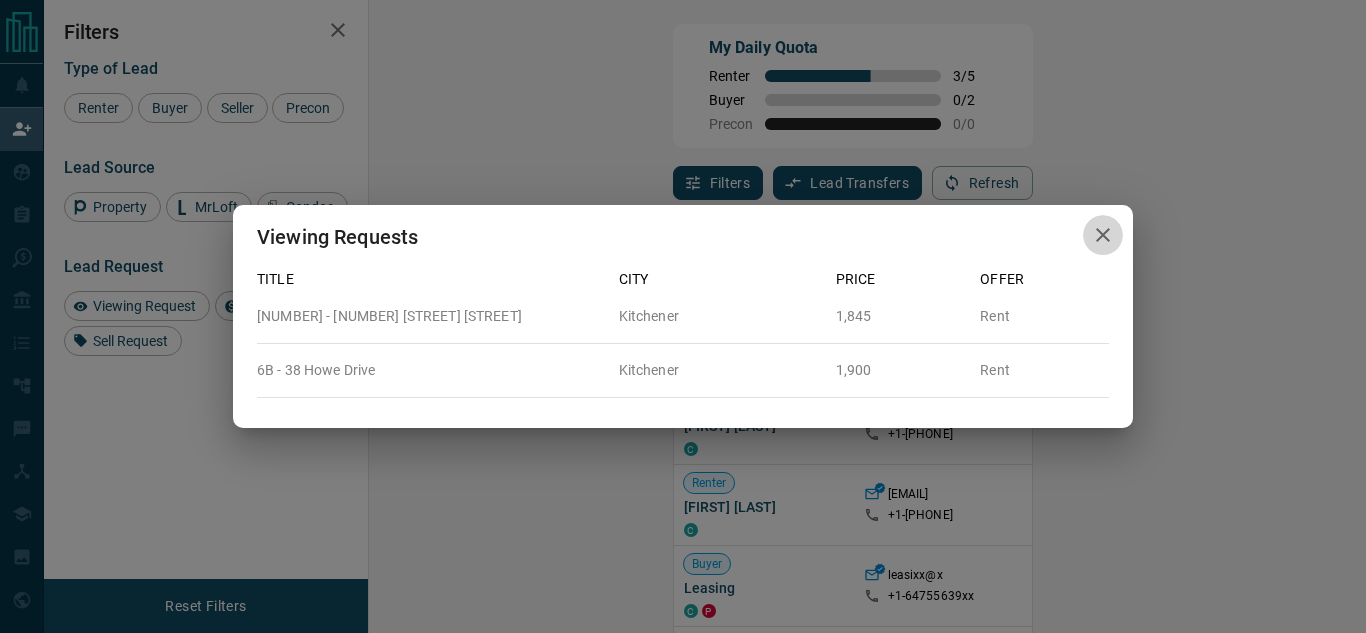 click 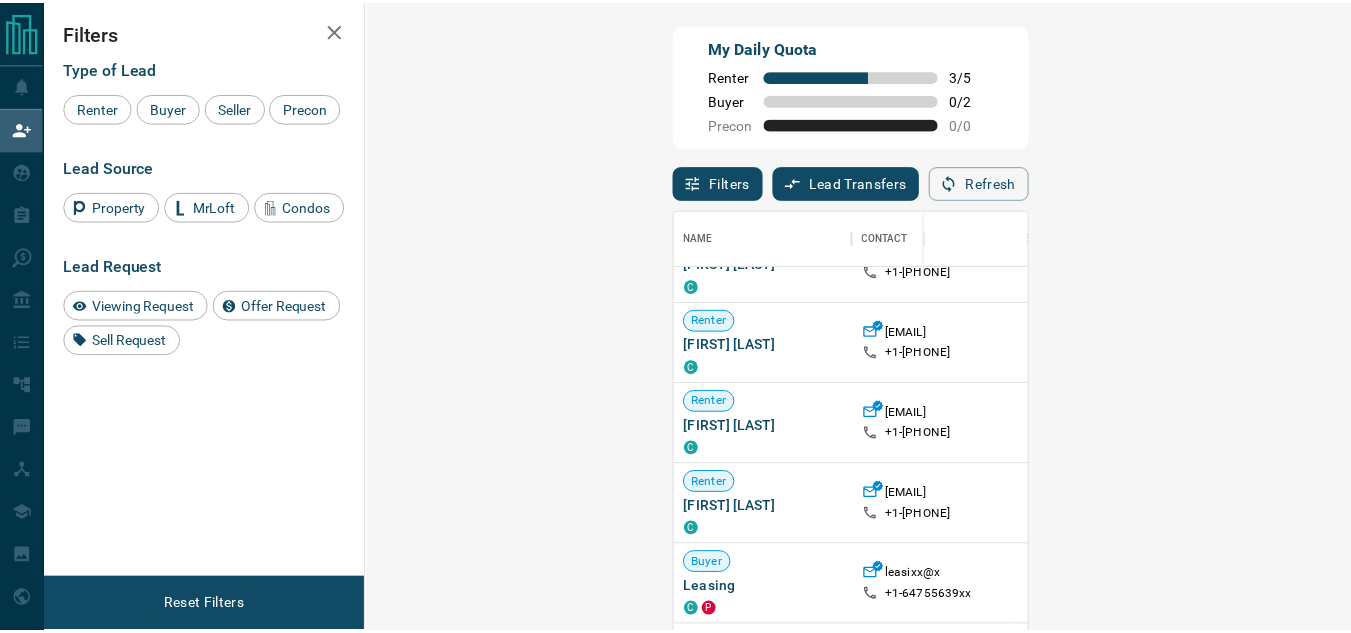 scroll, scrollTop: 16, scrollLeft: 16, axis: both 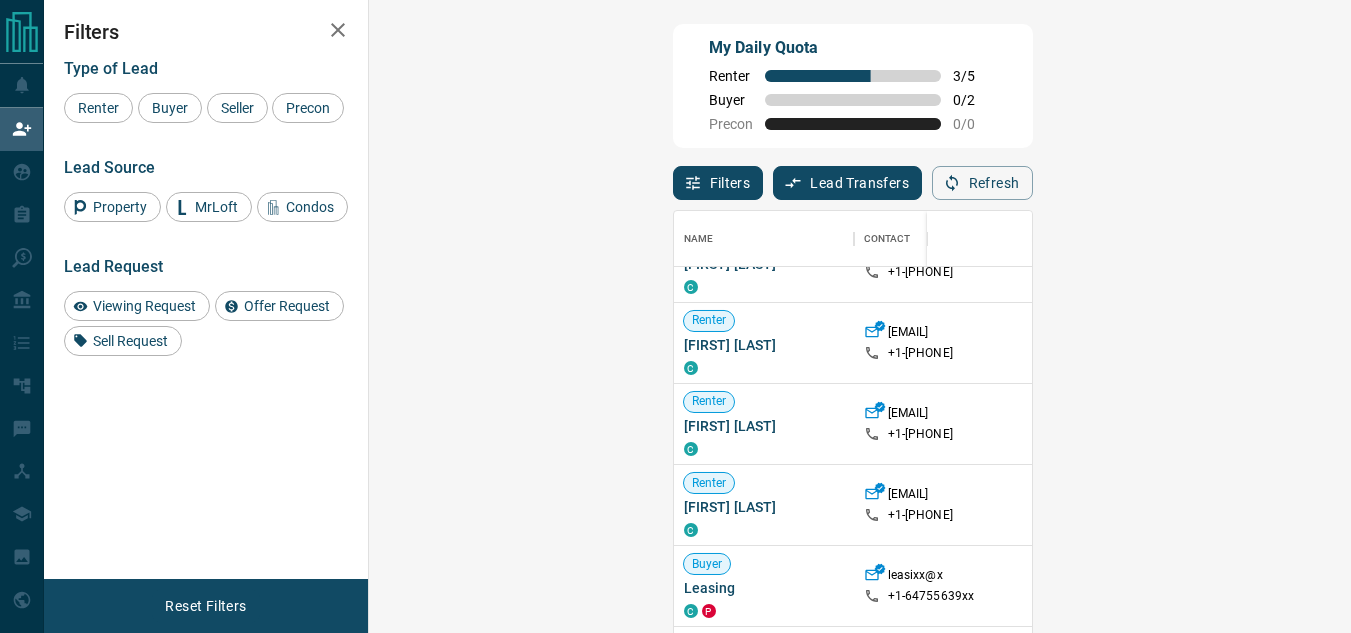 click on "Claim" at bounding box center (1568, 424) 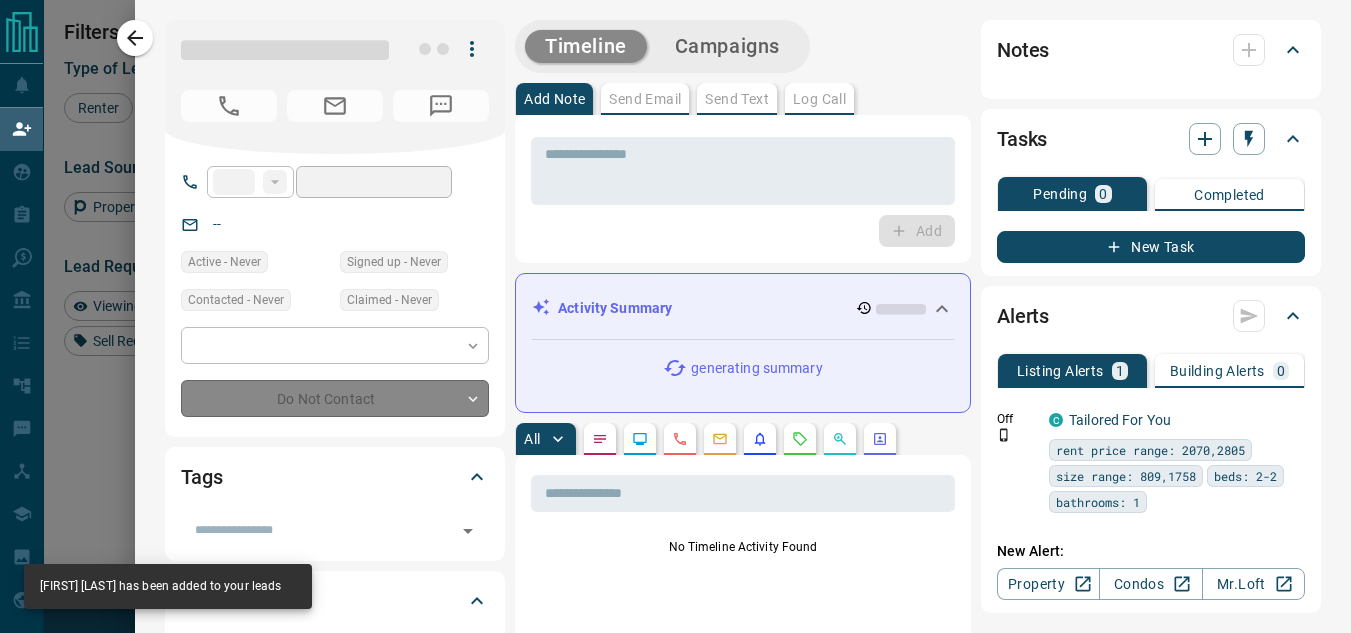 type on "**" 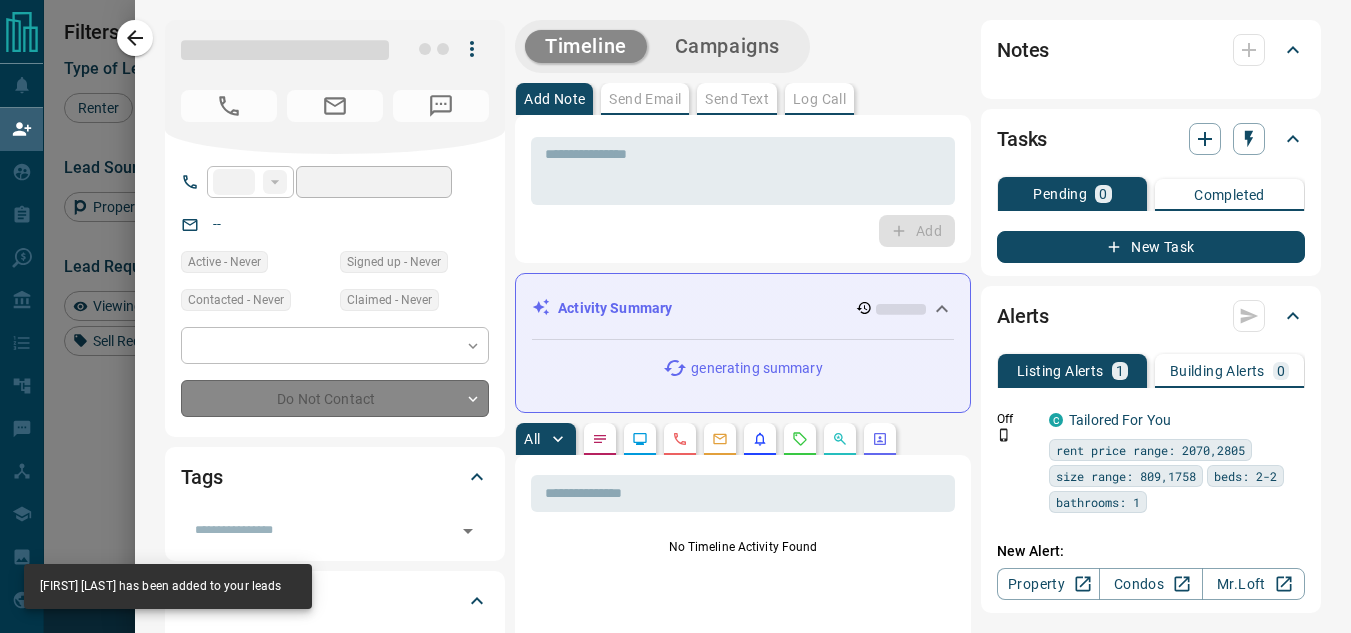 type on "**********" 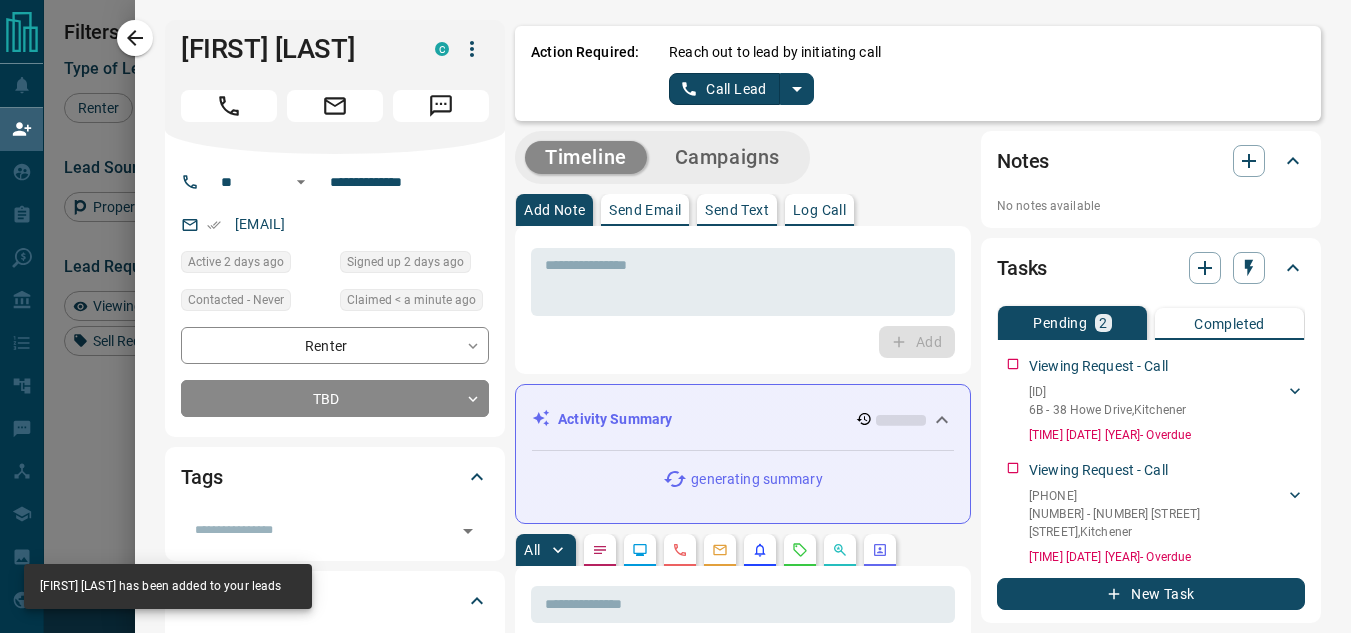 click on "Reach out to lead by initiating call Call Lead" at bounding box center (987, 73) 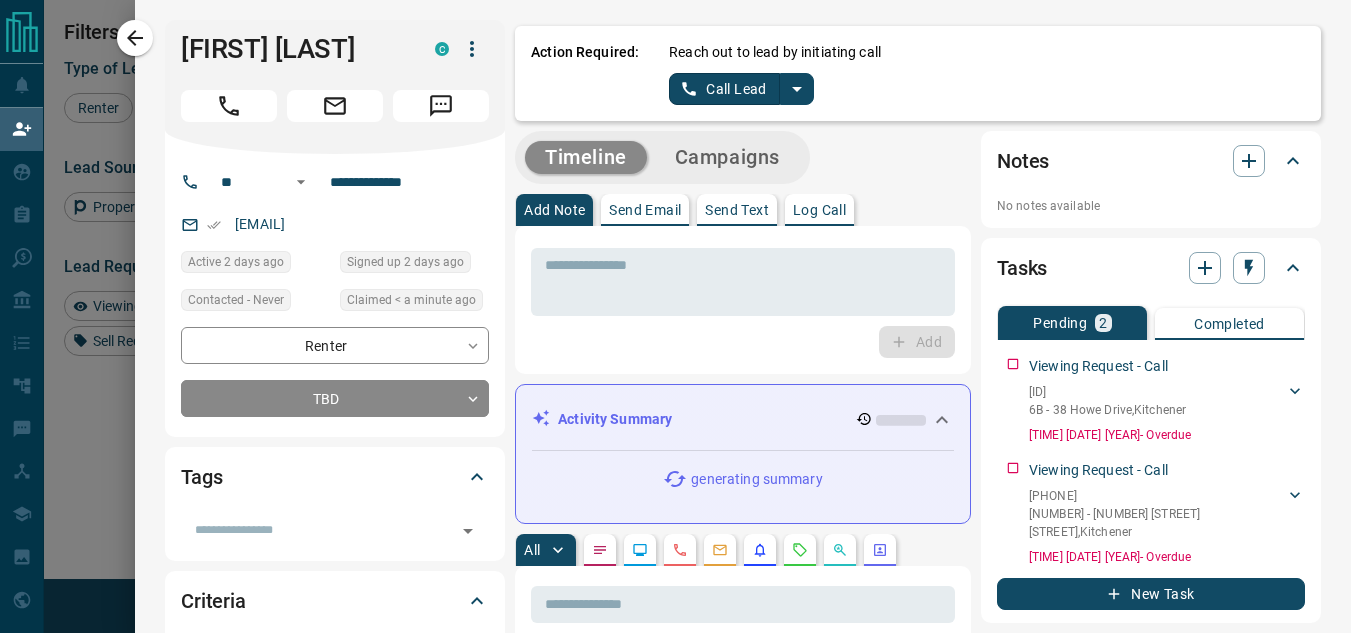 click 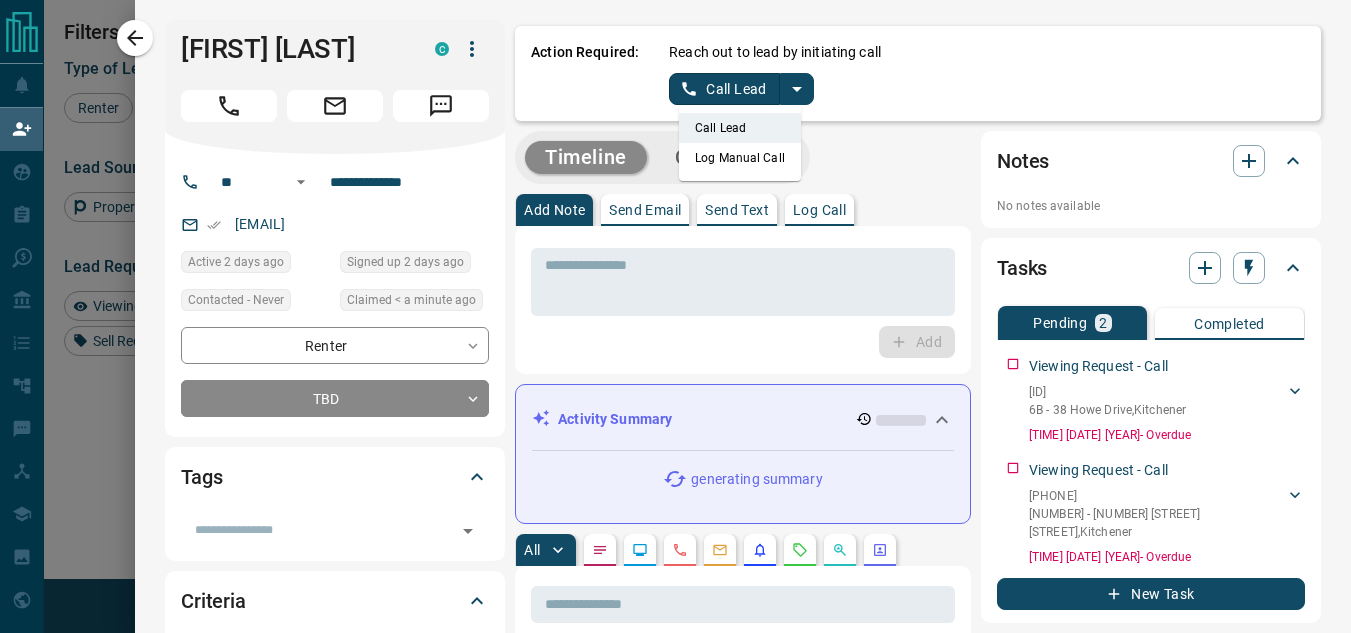 click on "Log Manual Call" at bounding box center [740, 158] 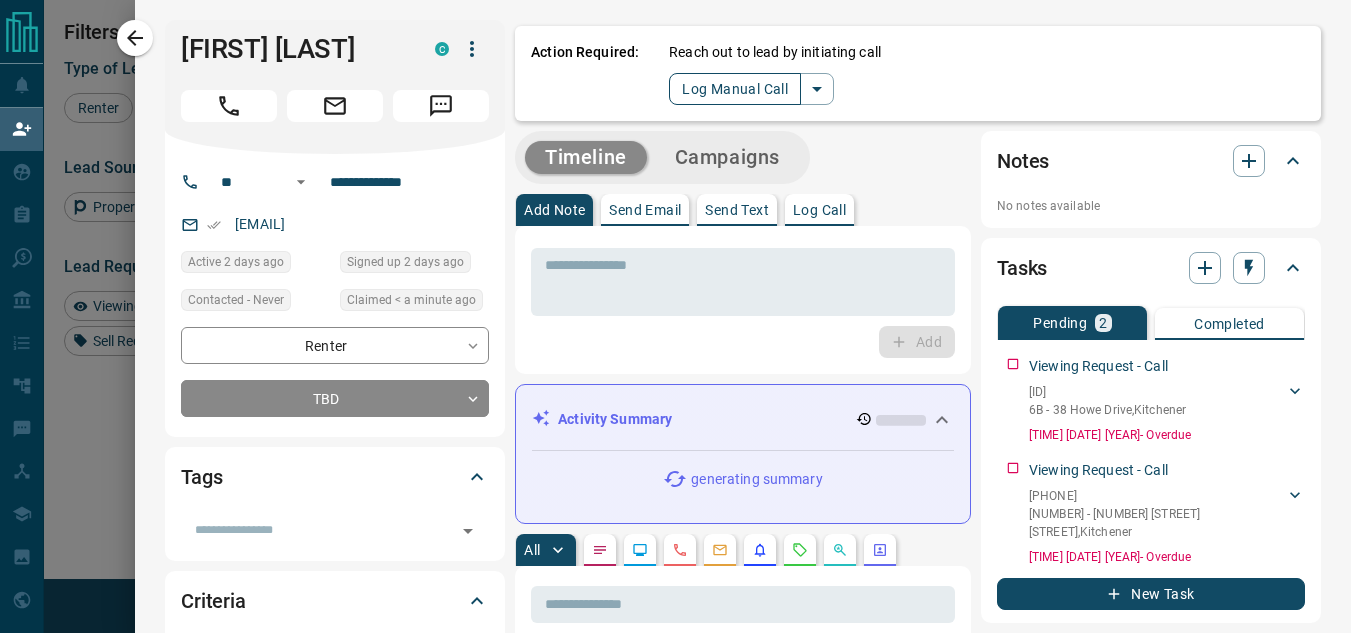 click on "Log Manual Call" at bounding box center [735, 89] 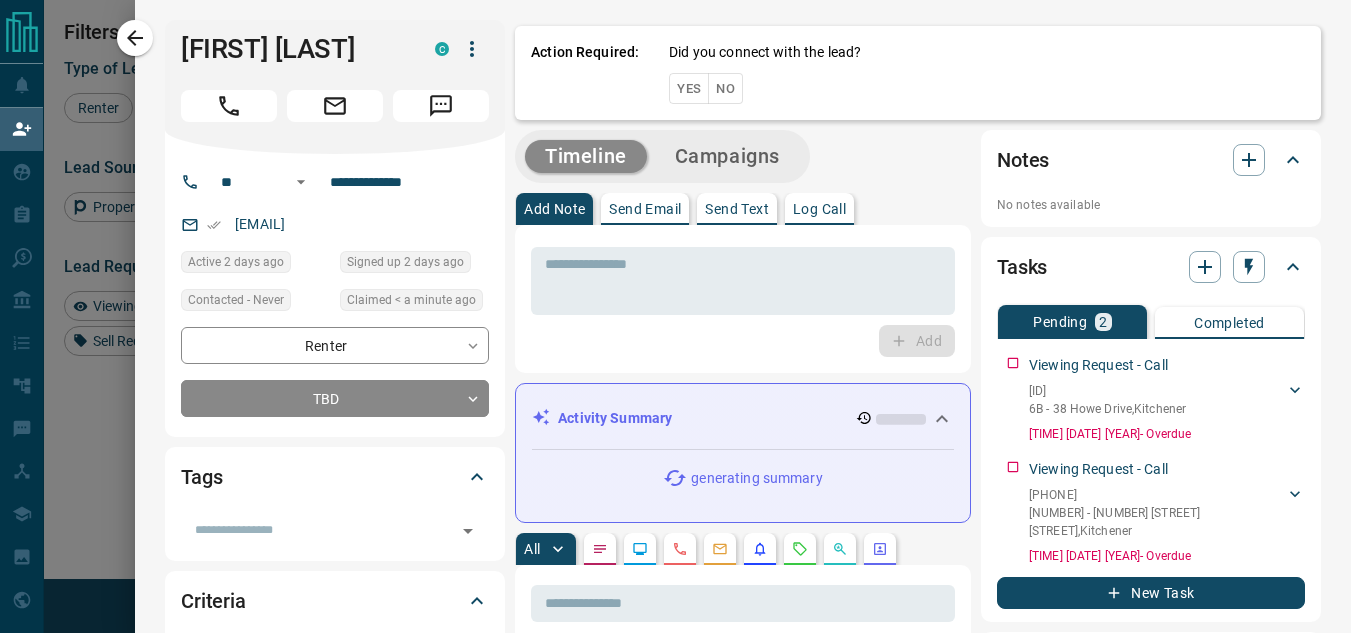 click on "No" at bounding box center (725, 88) 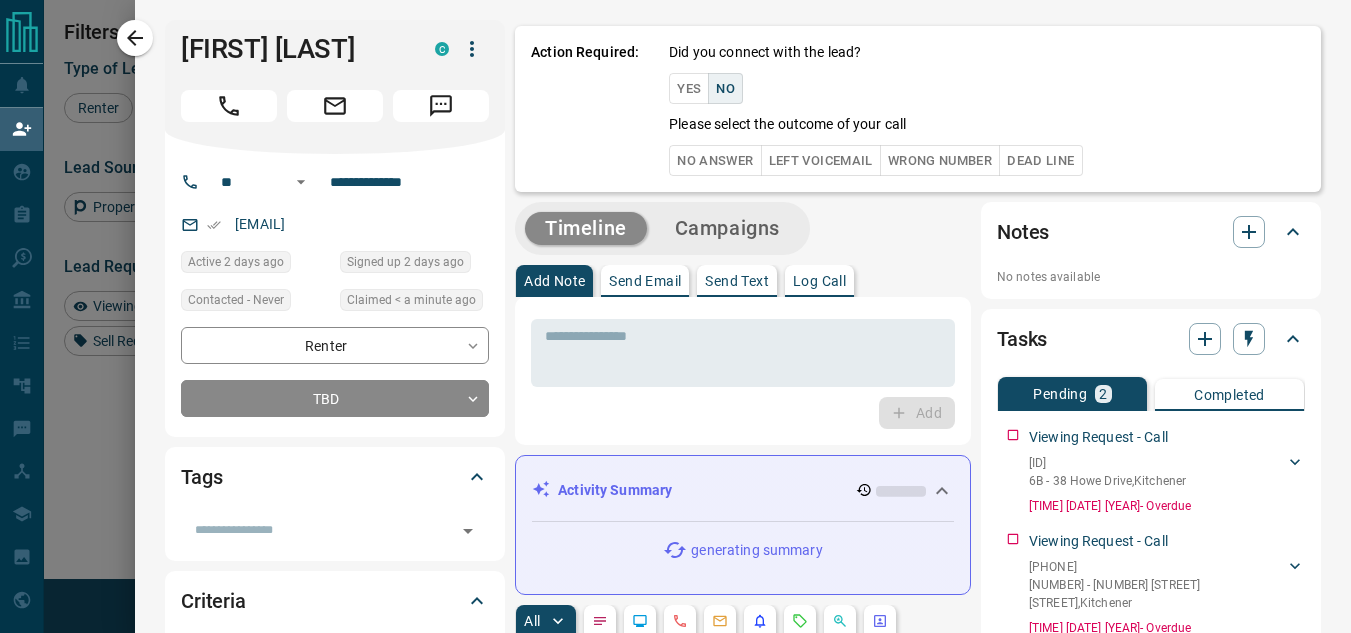 click on "No Answer" at bounding box center (715, 160) 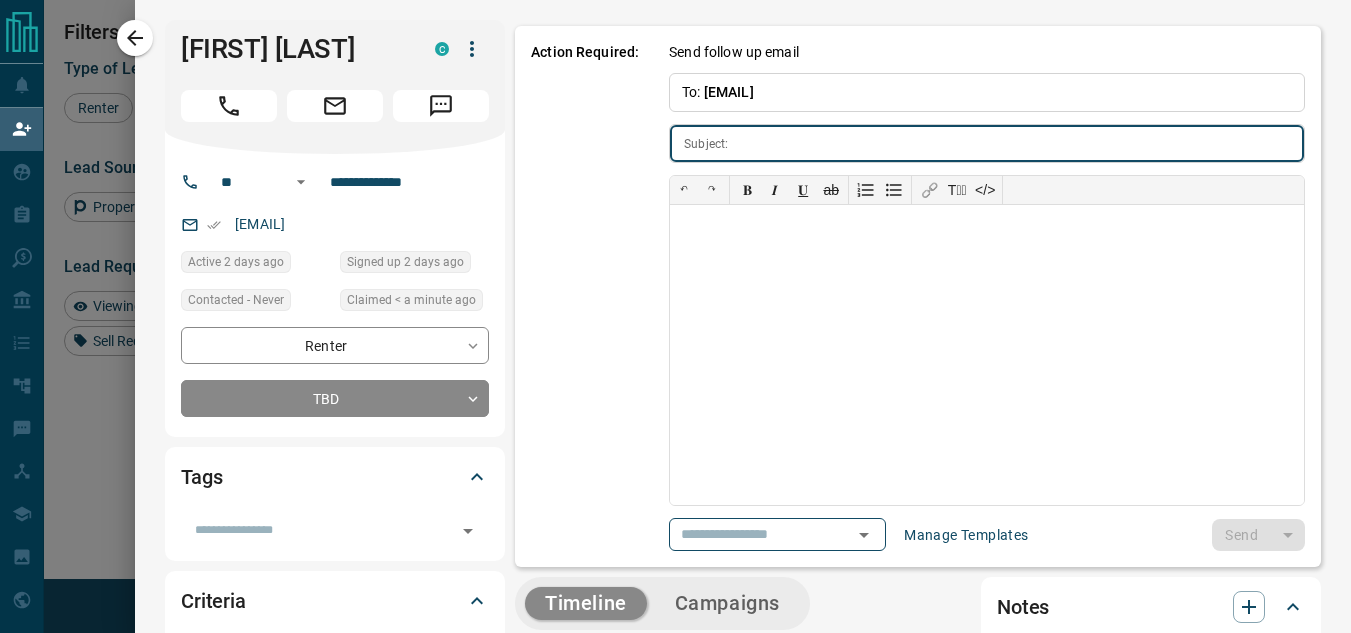type on "**********" 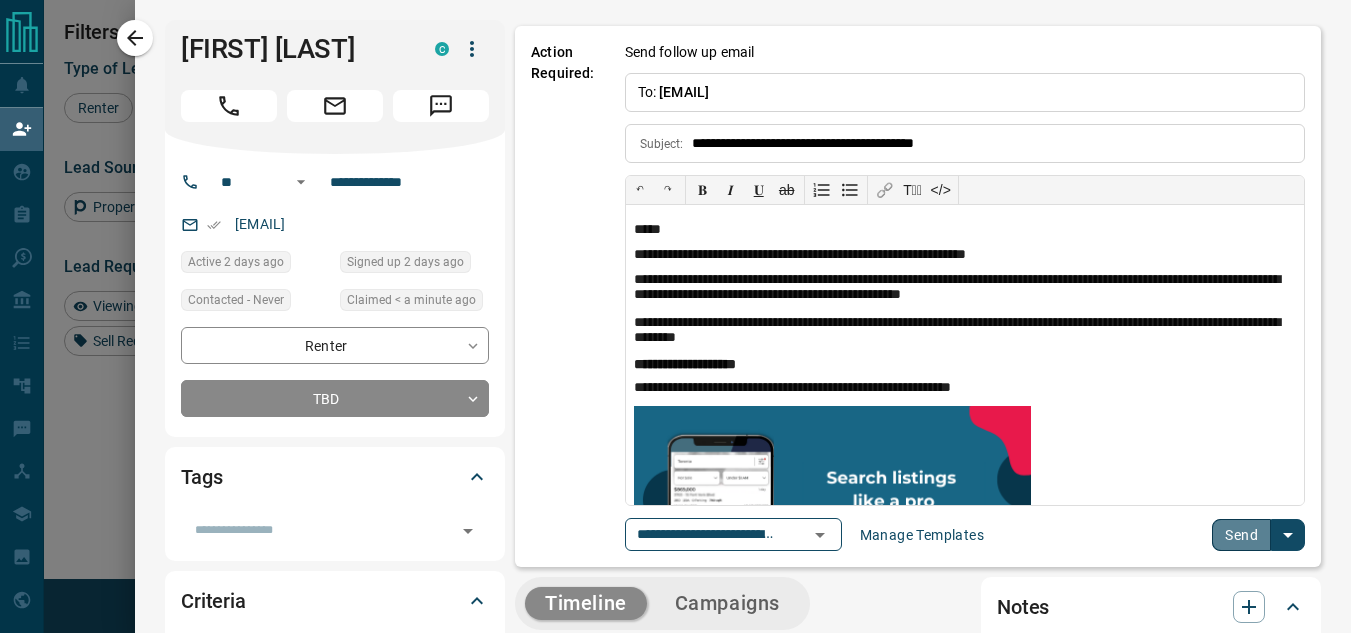 click on "Send" at bounding box center [1241, 535] 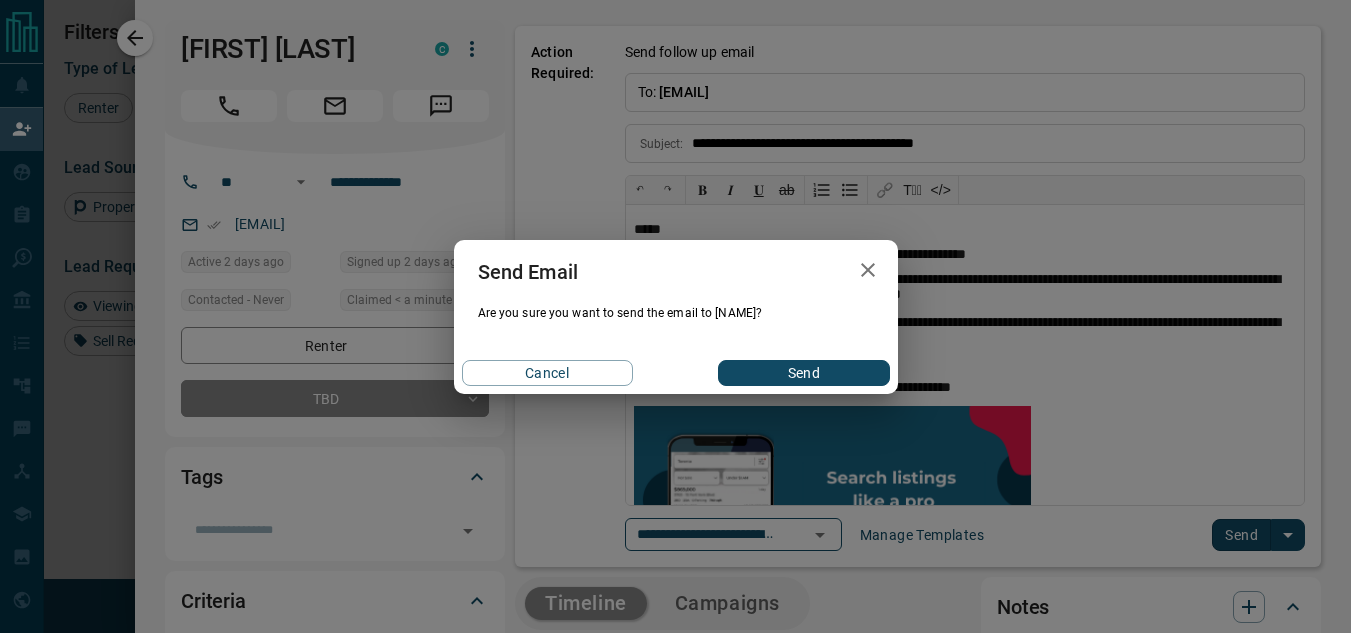 click on "Cancel Send" at bounding box center (676, 373) 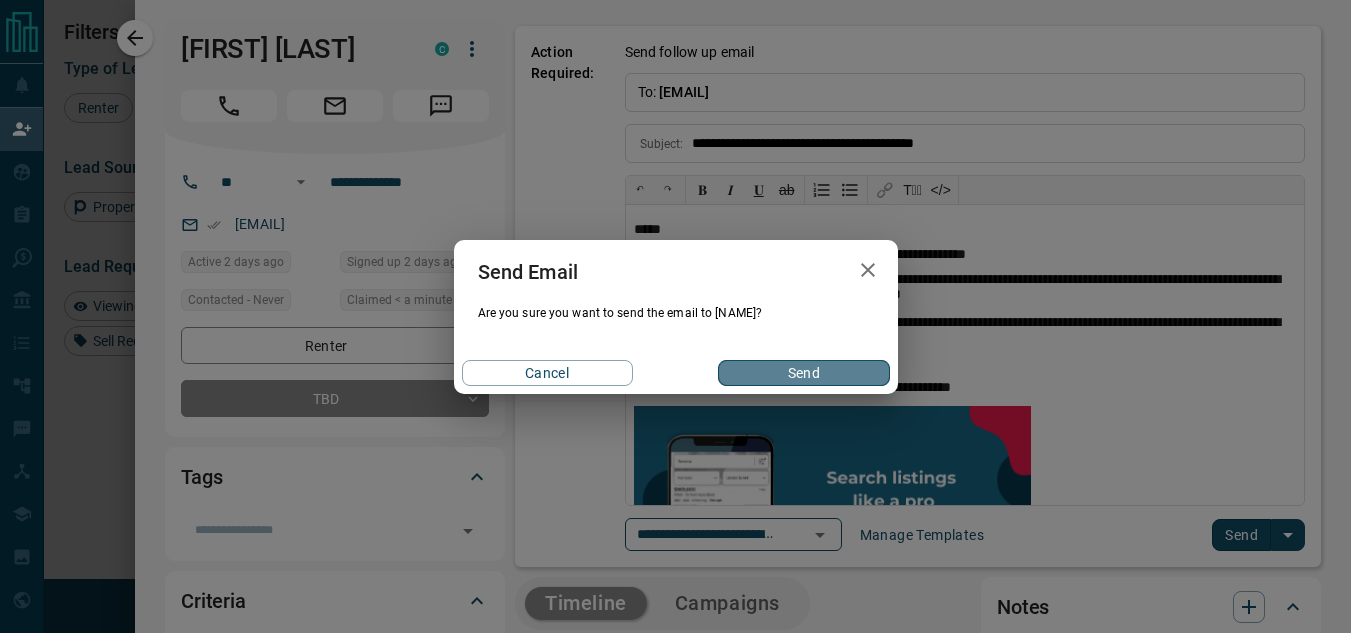 click on "Send" at bounding box center [803, 373] 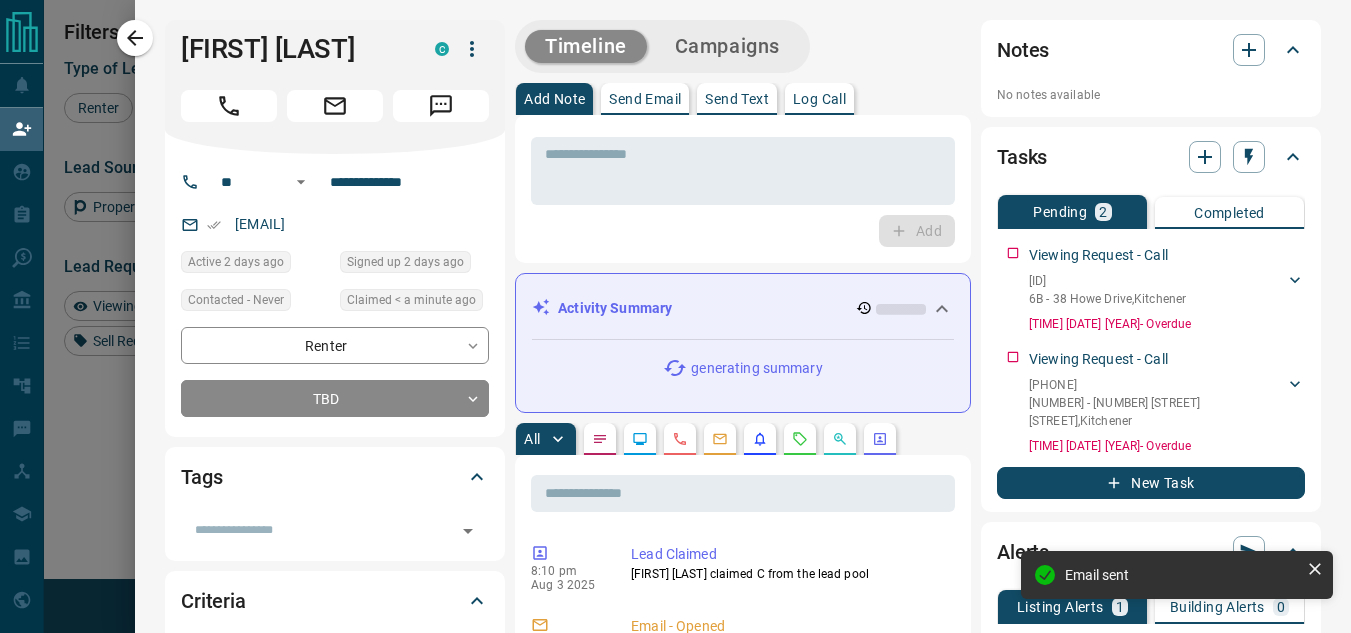click on "Send Text" at bounding box center (737, 99) 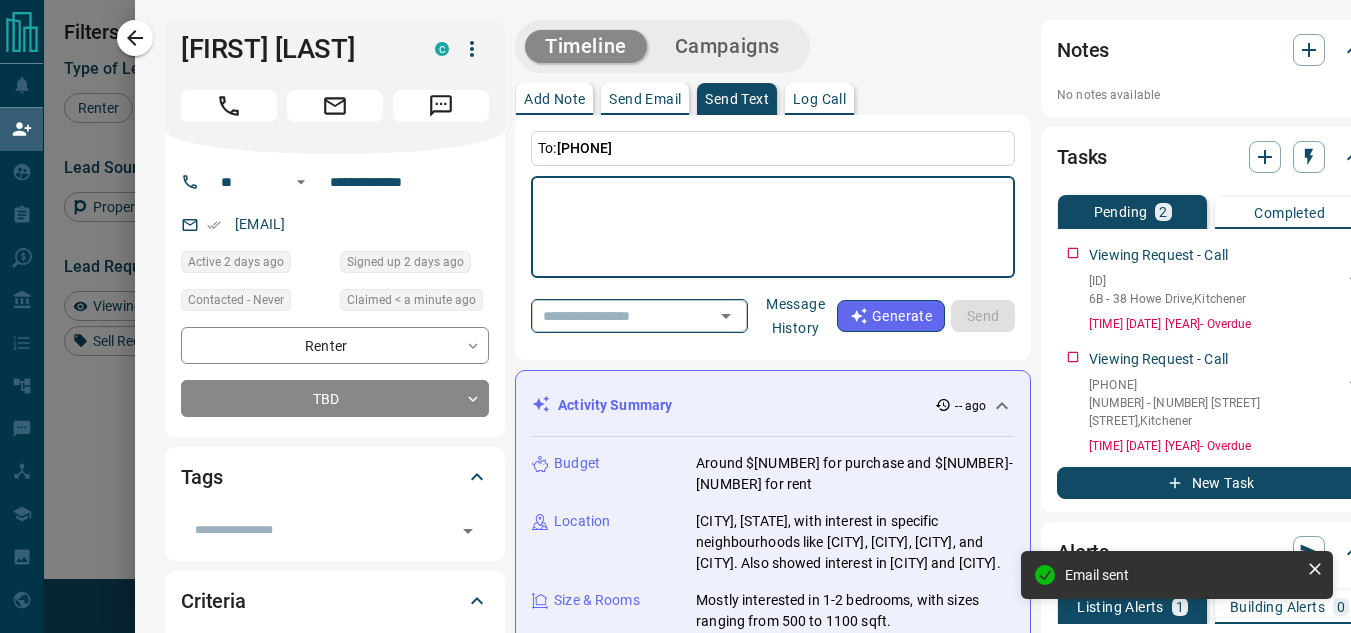 click 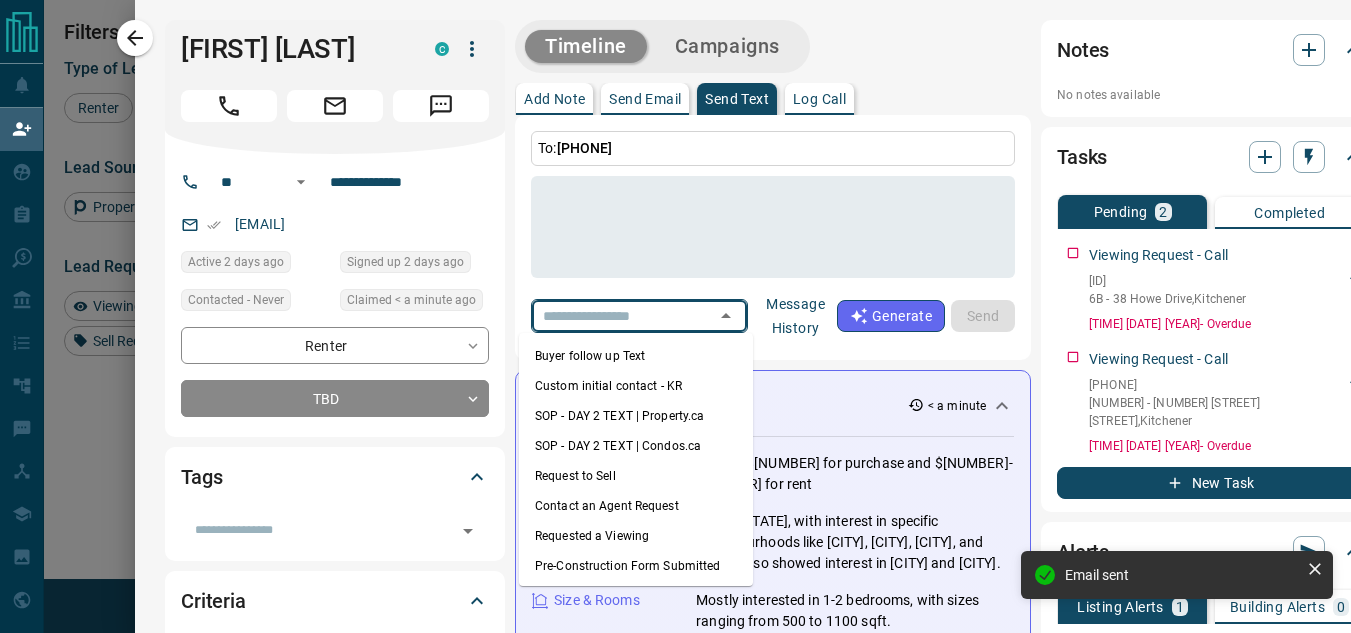 click on "Requested a Viewing" at bounding box center [636, 536] 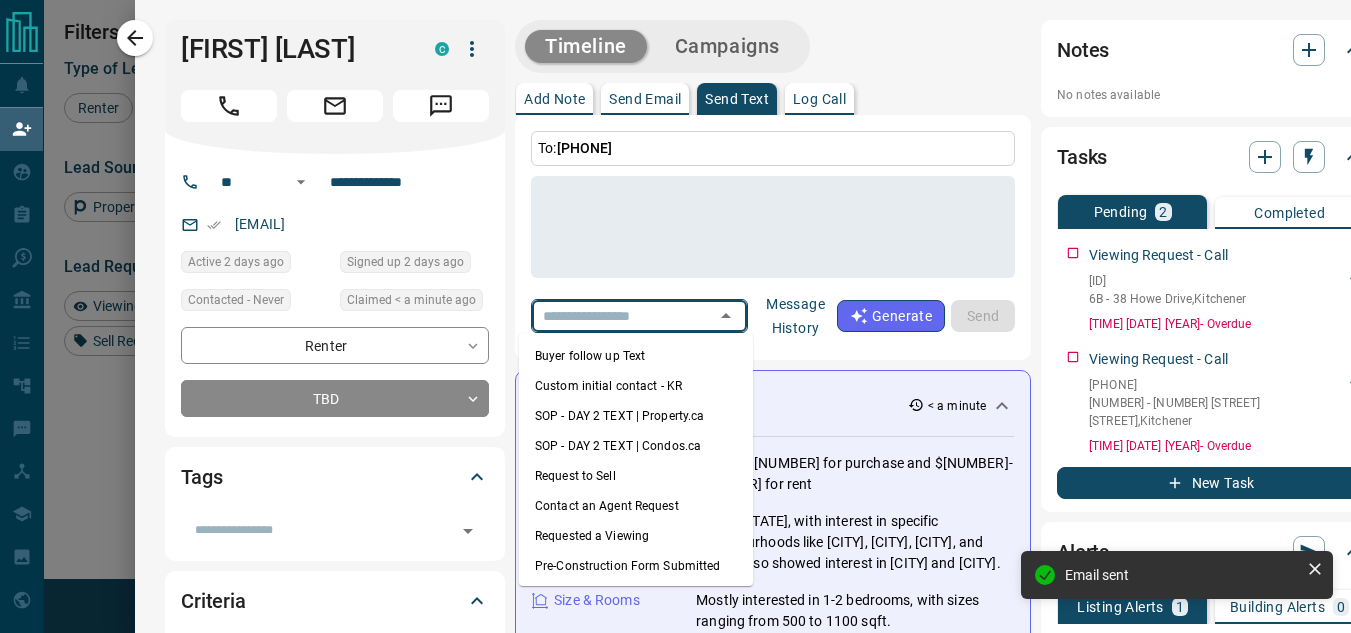 type on "**********" 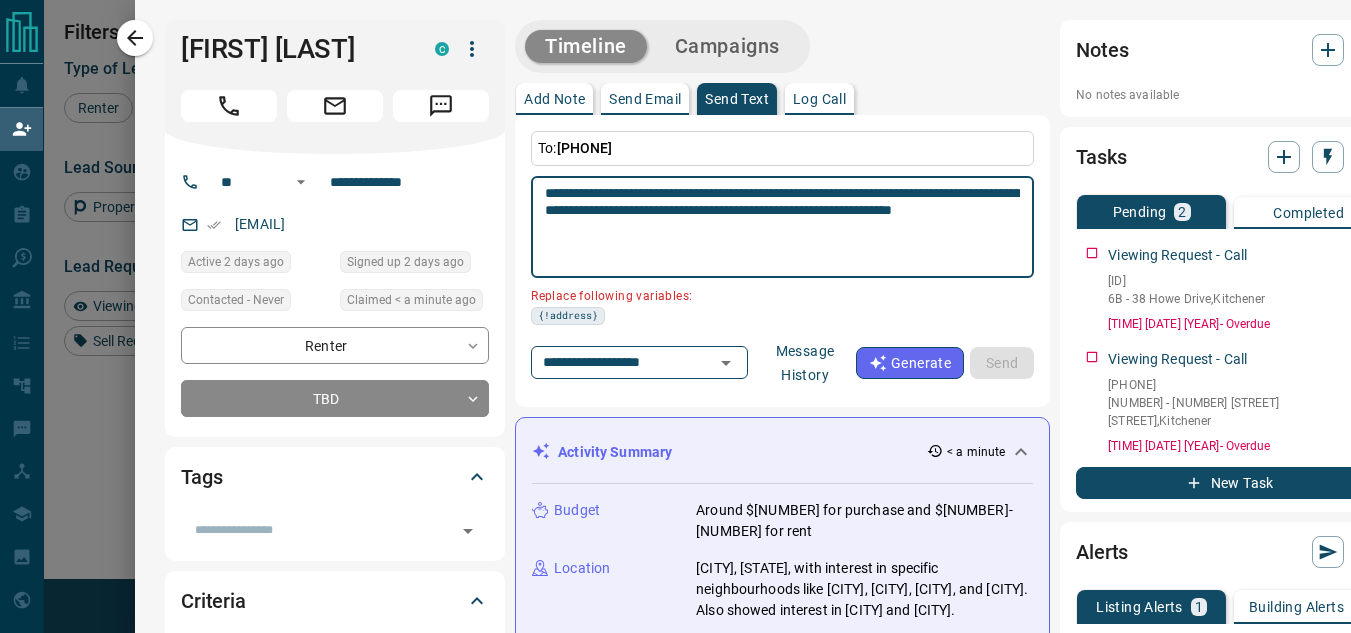 click on "**********" at bounding box center (782, 227) 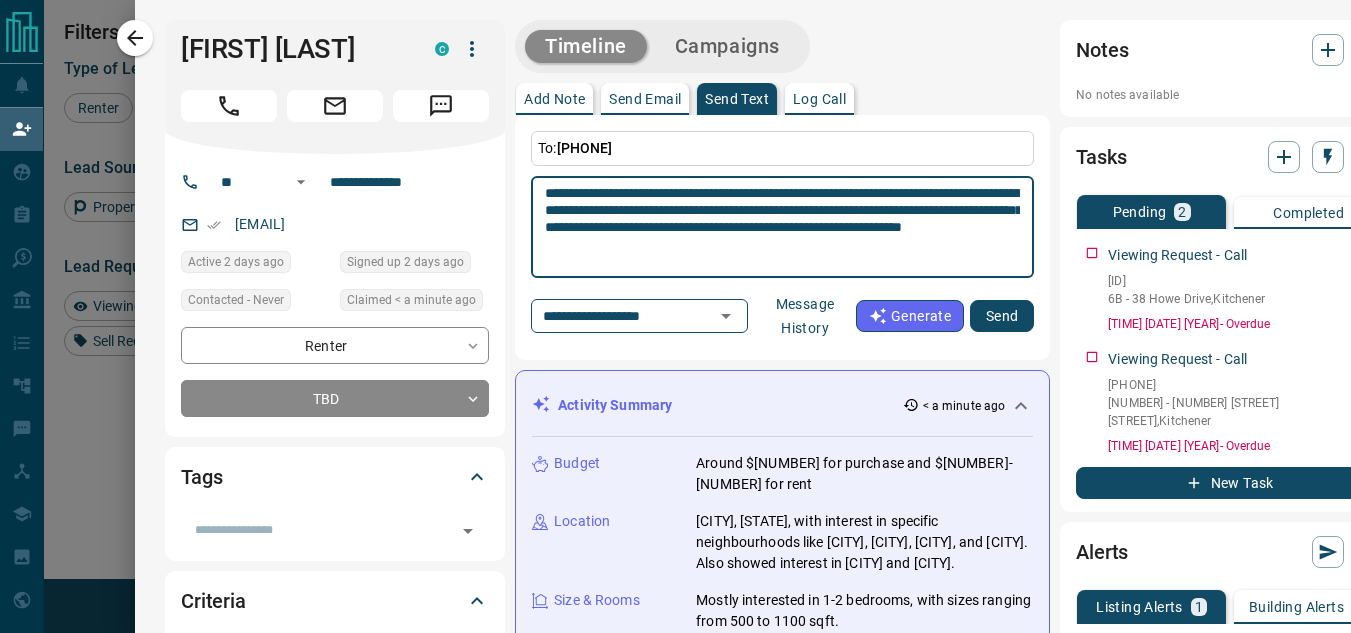 type on "**********" 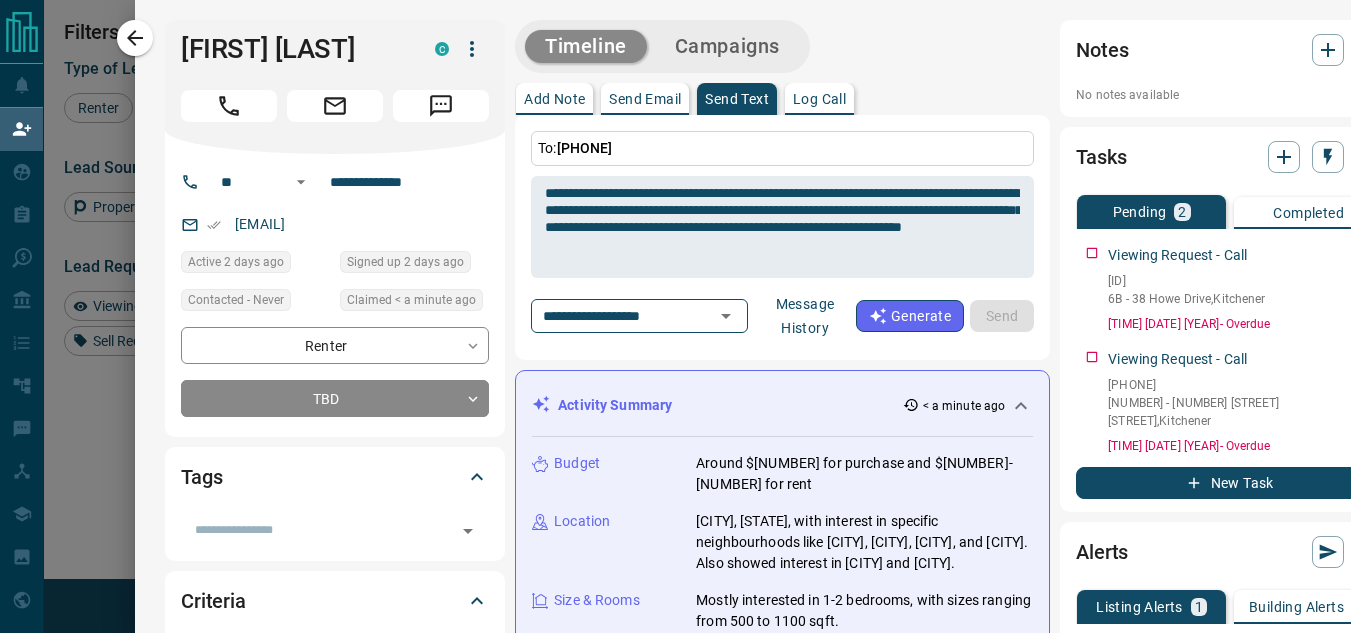 type 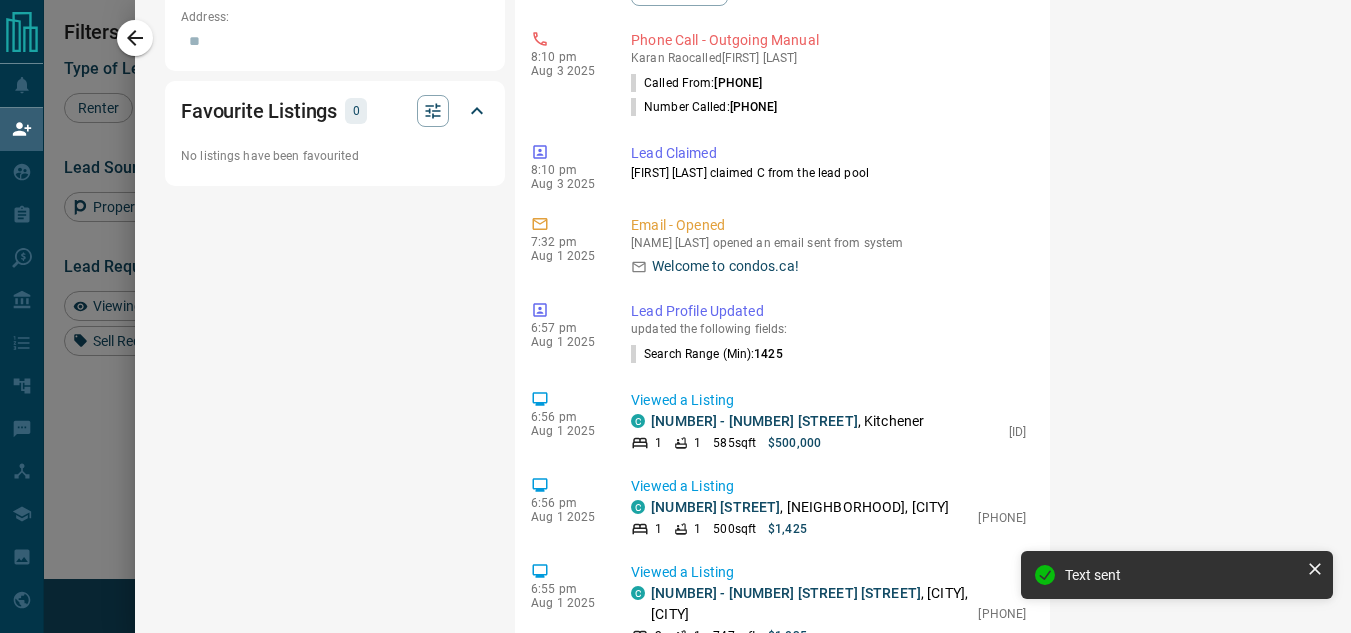 scroll, scrollTop: 1453, scrollLeft: 0, axis: vertical 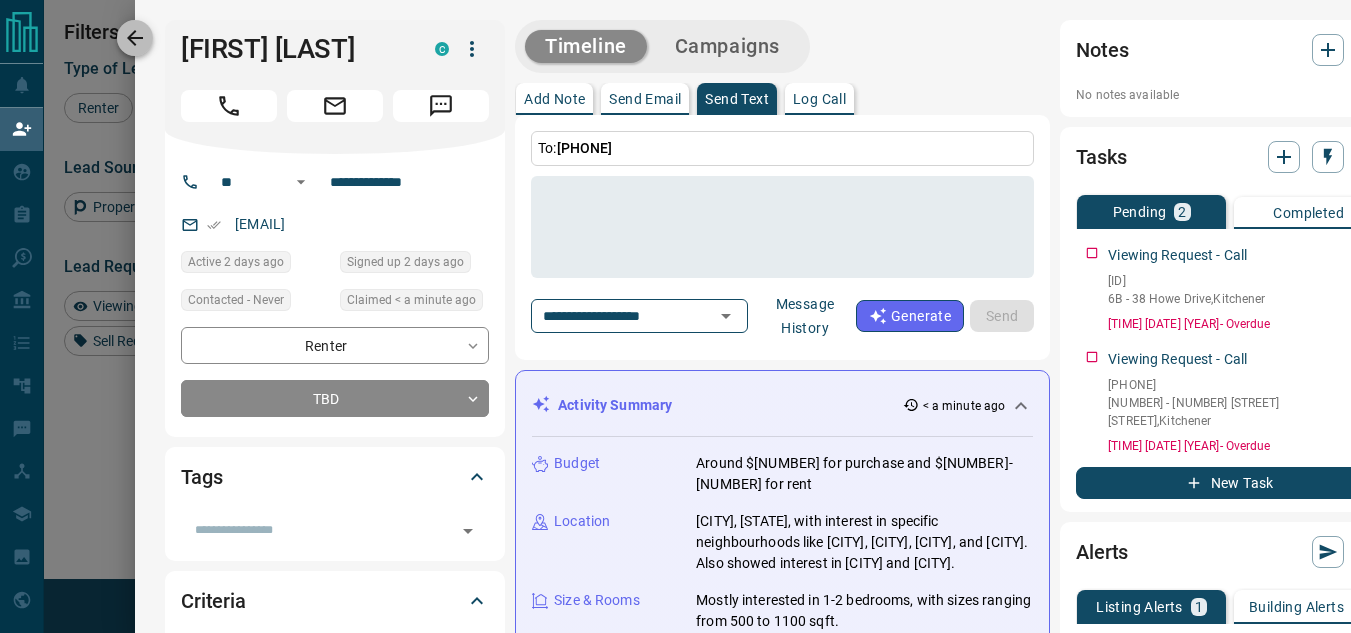 click 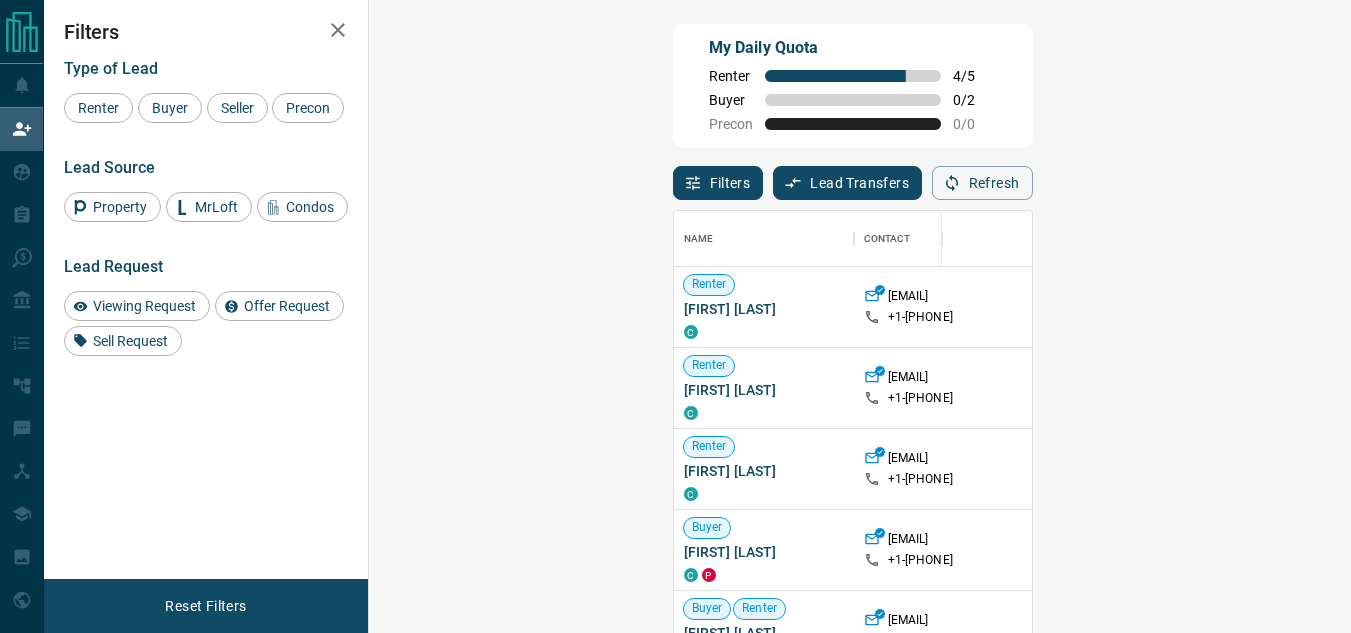 scroll, scrollTop: 16, scrollLeft: 16, axis: both 